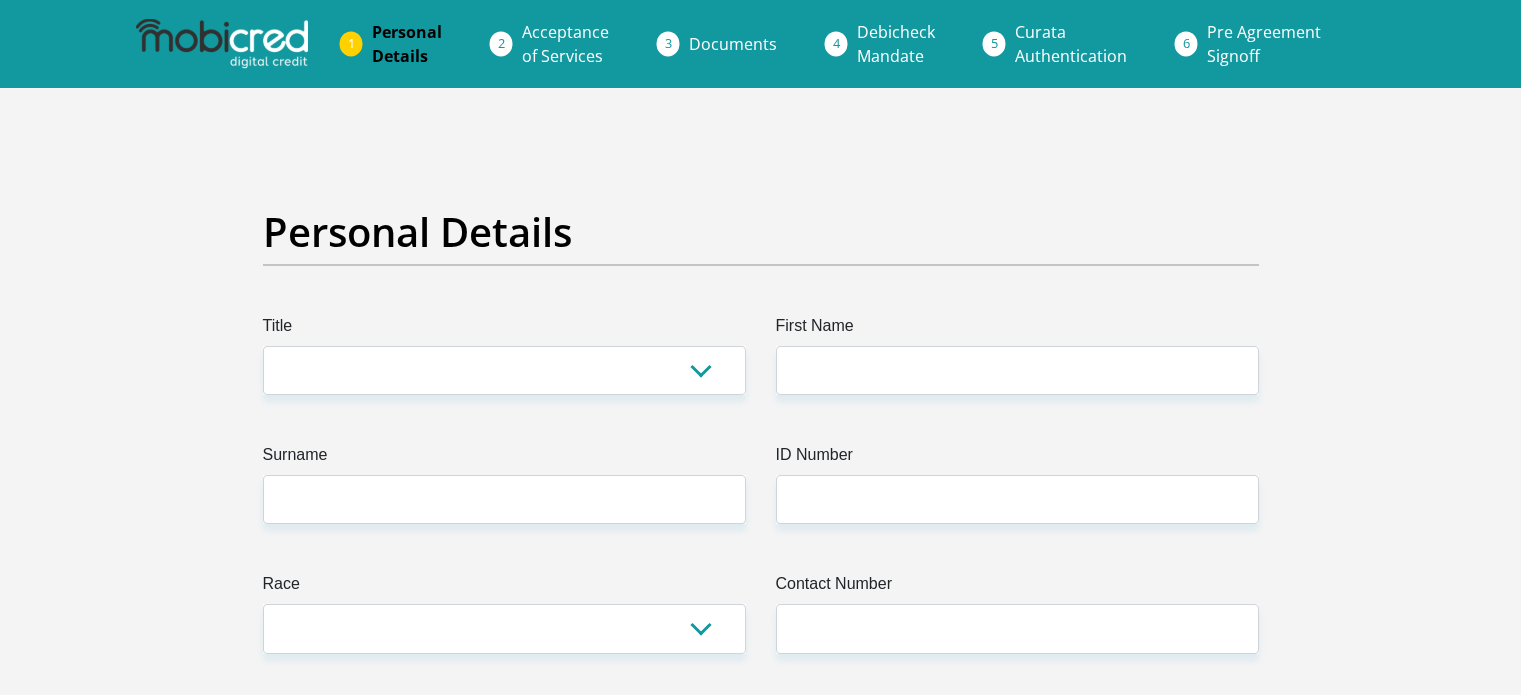 scroll, scrollTop: 0, scrollLeft: 0, axis: both 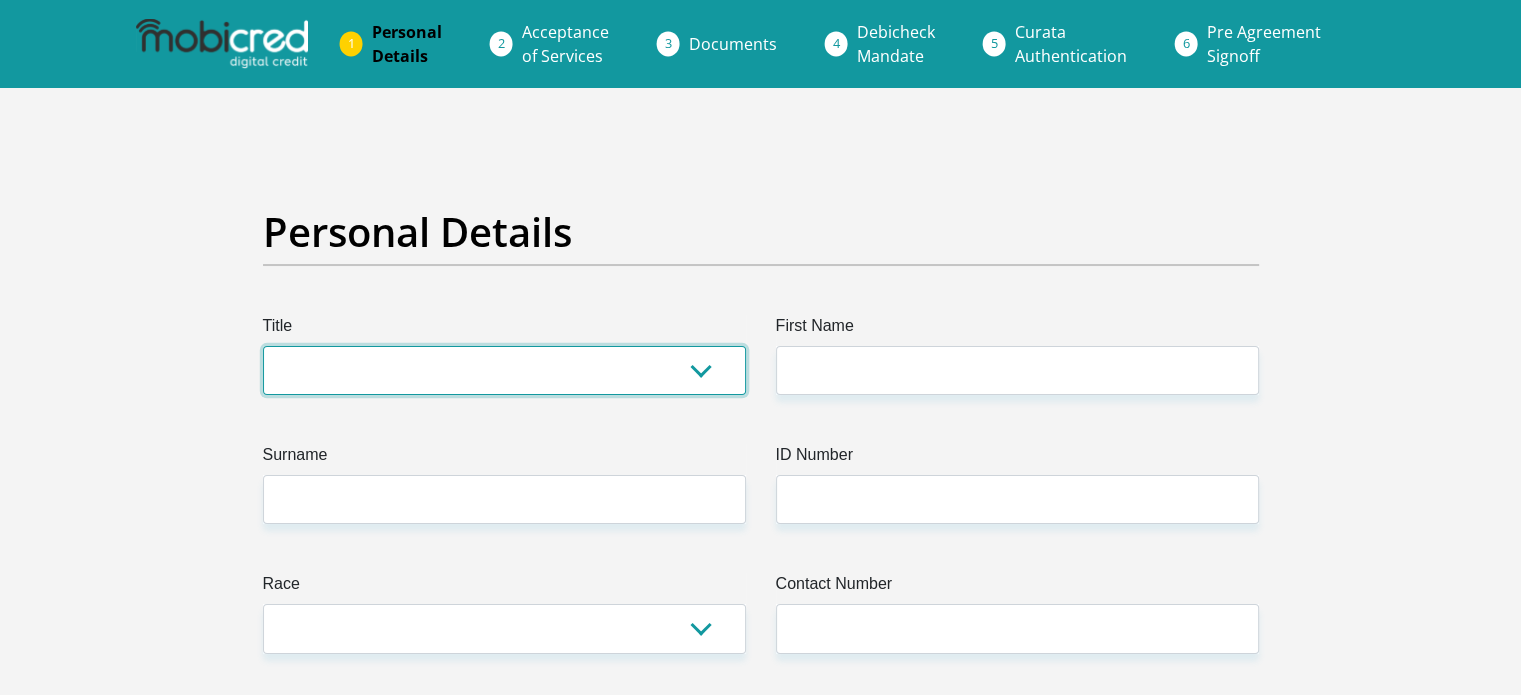 click on "Mr
Ms
Mrs
Dr
Other" at bounding box center [504, 370] 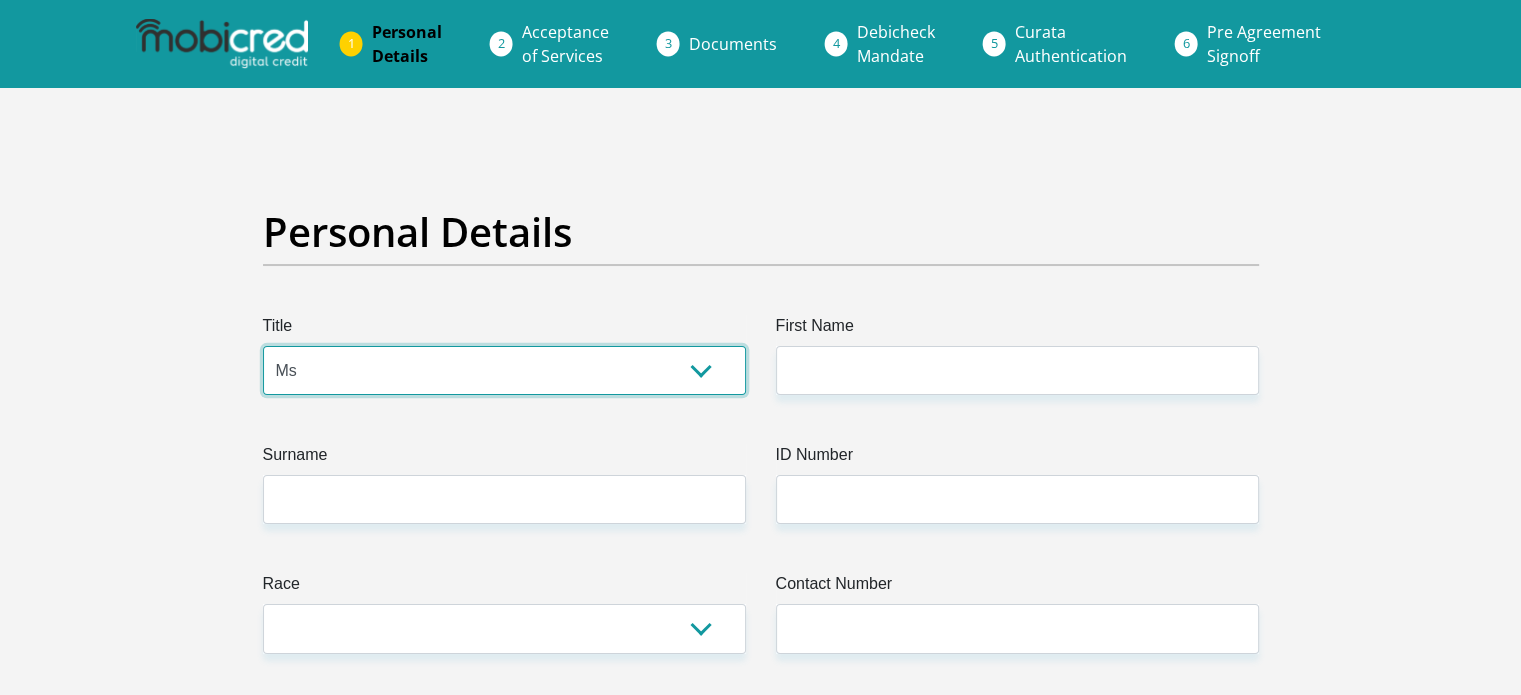 click on "Mr
Ms
Mrs
Dr
Other" at bounding box center (504, 370) 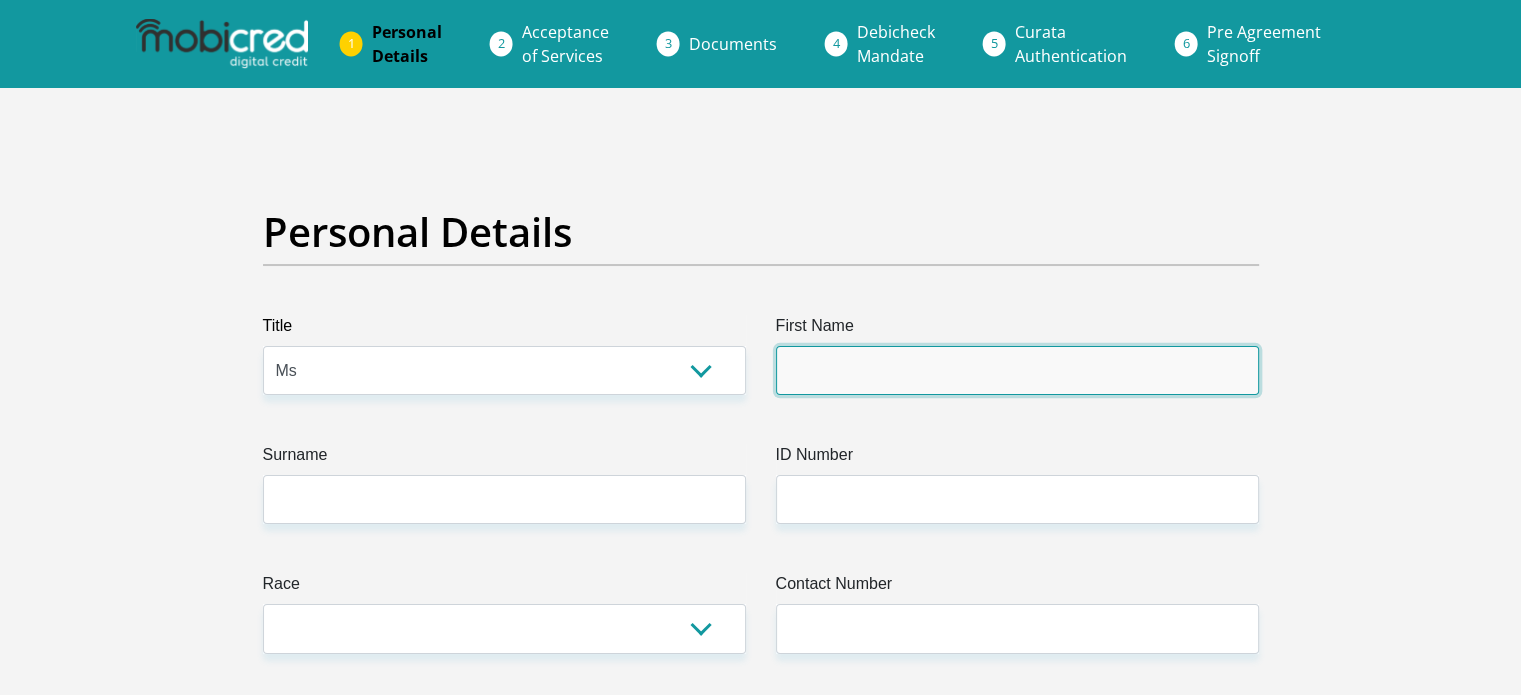 click on "First Name" at bounding box center [1017, 370] 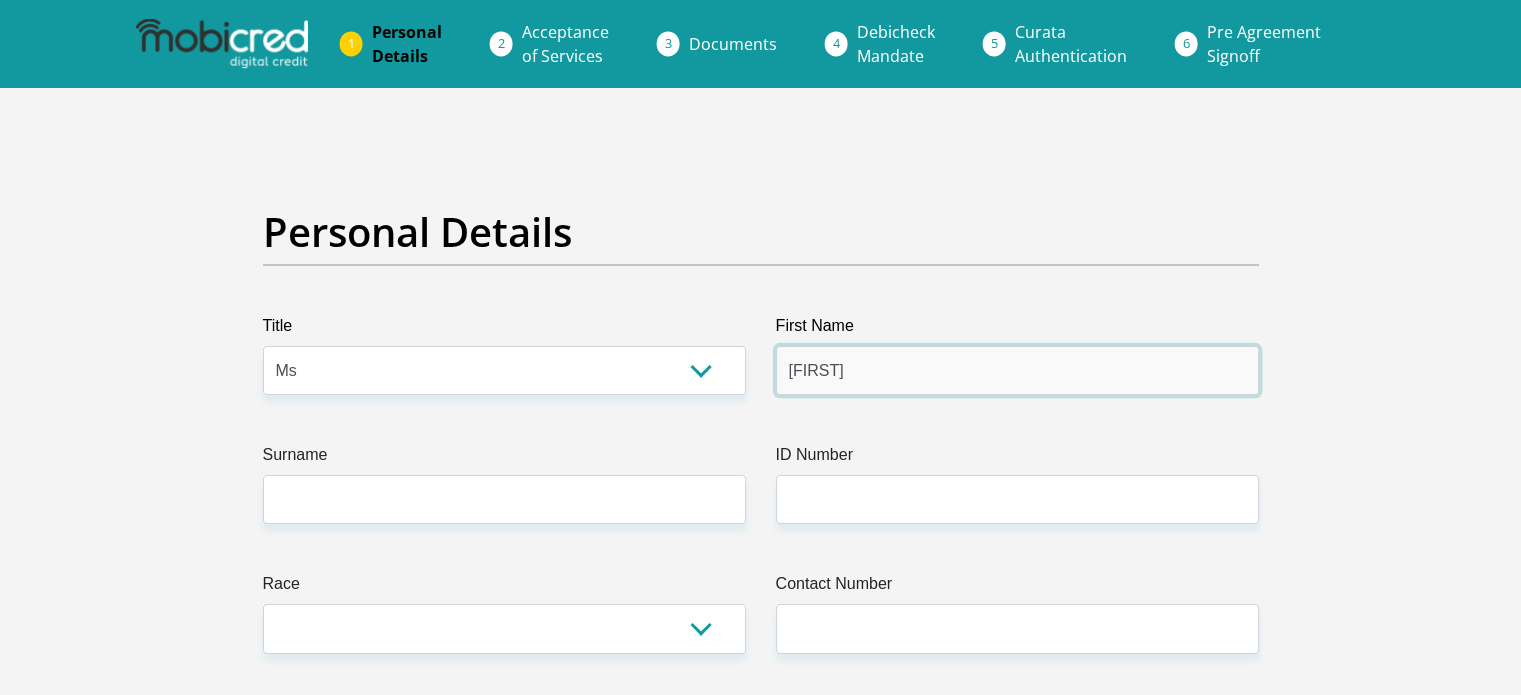 type on "[FIRST]" 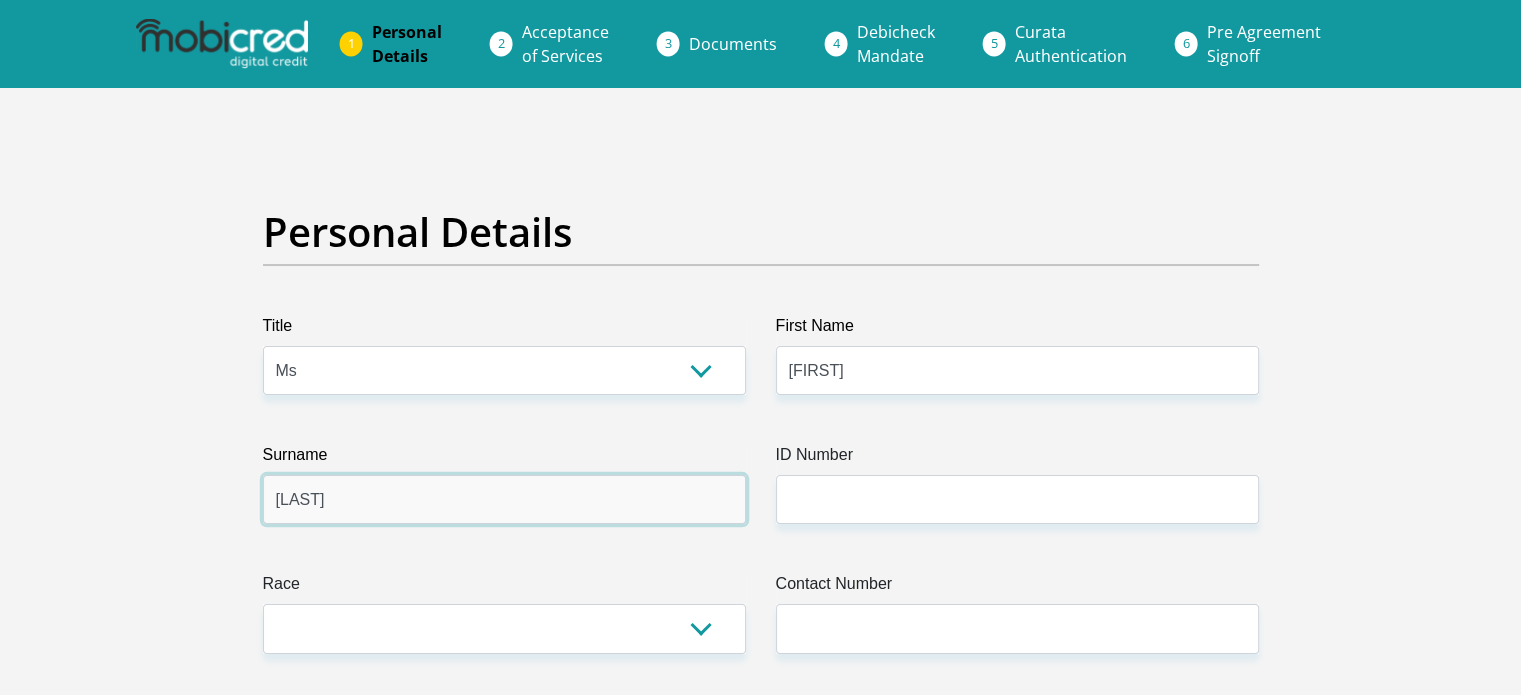 type on "[LAST]" 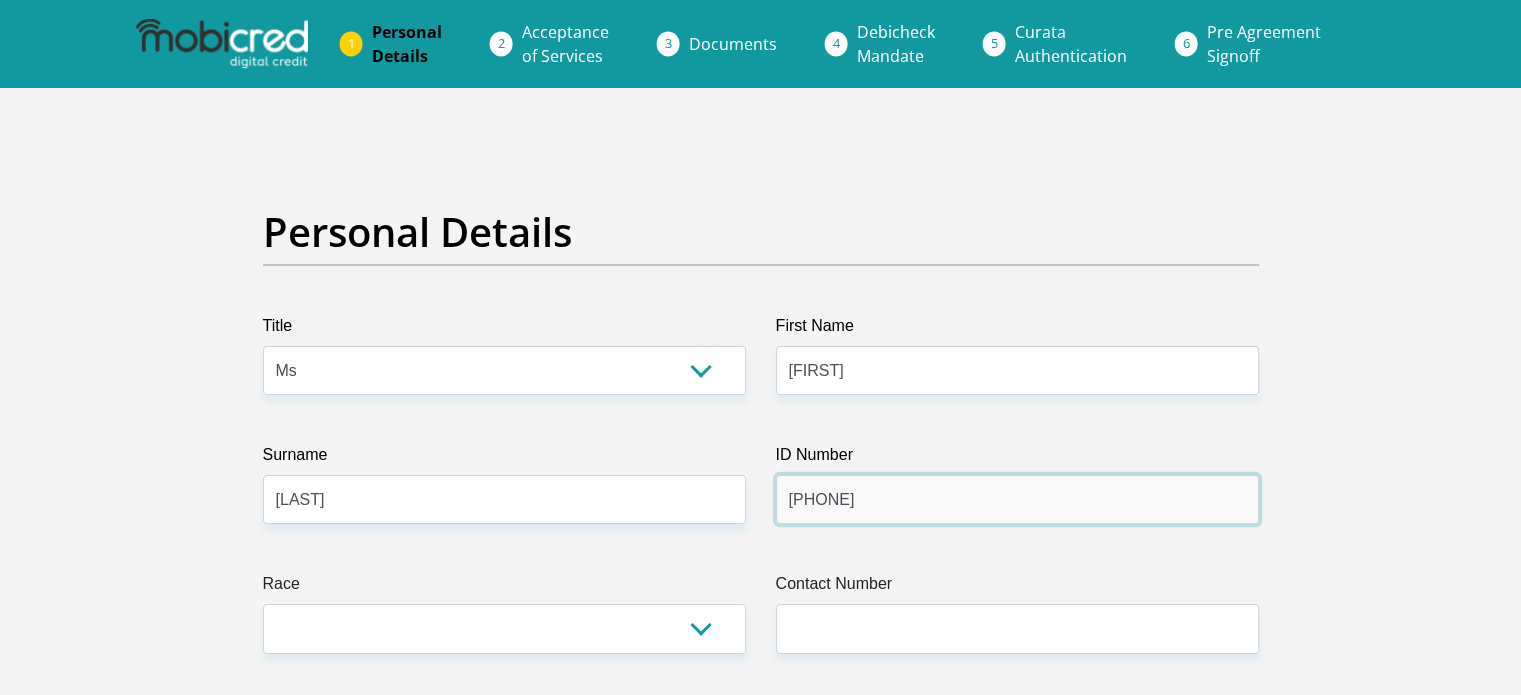 type on "[PHONE]" 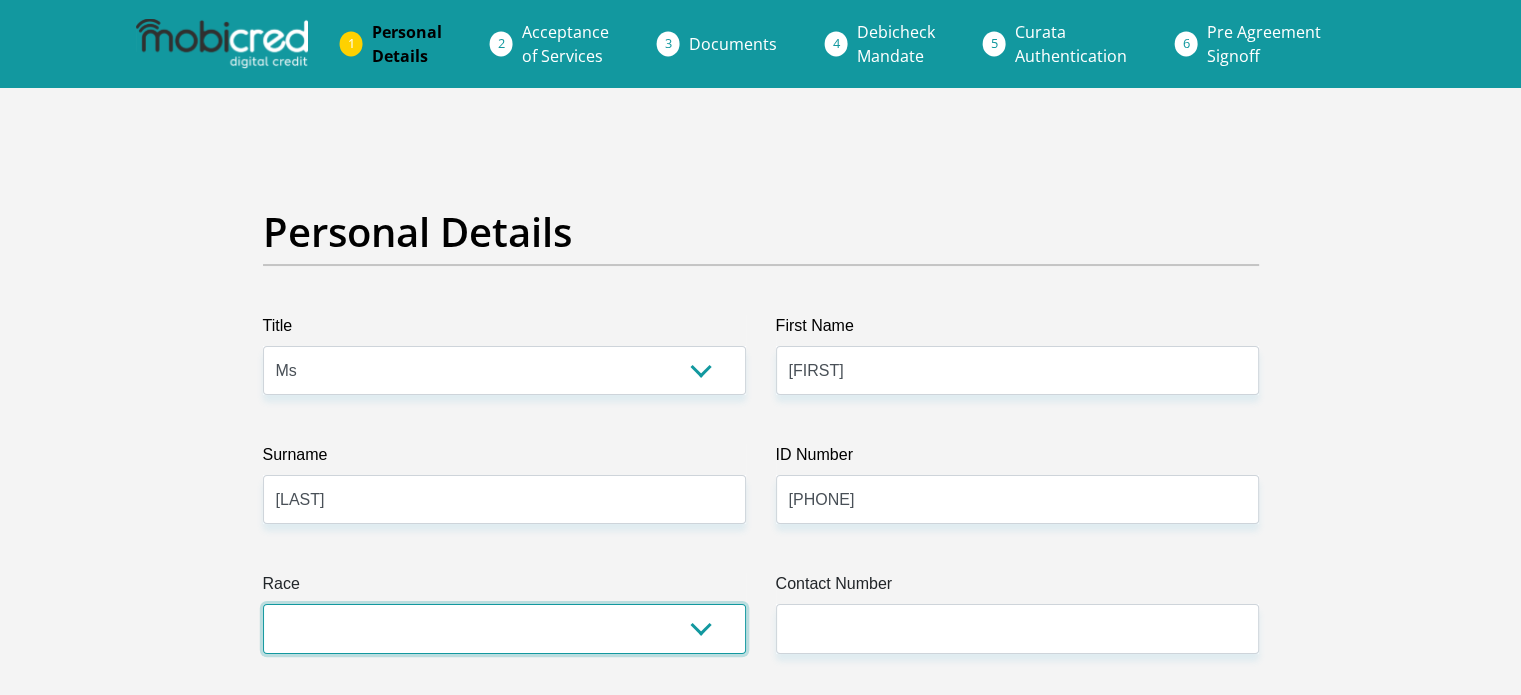 click on "Black
Coloured
Indian
White
Other" at bounding box center [504, 628] 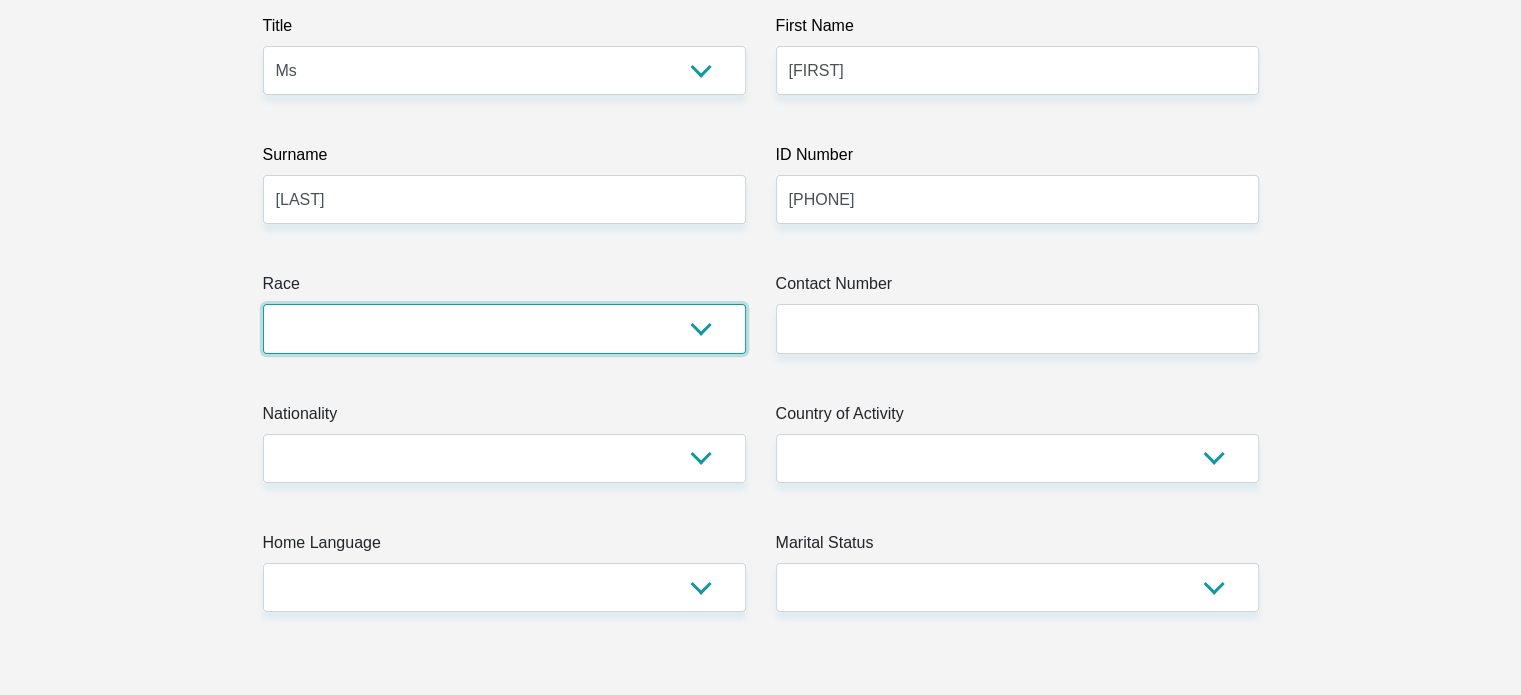 click on "Black
Coloured
Indian
White
Other" at bounding box center (504, 328) 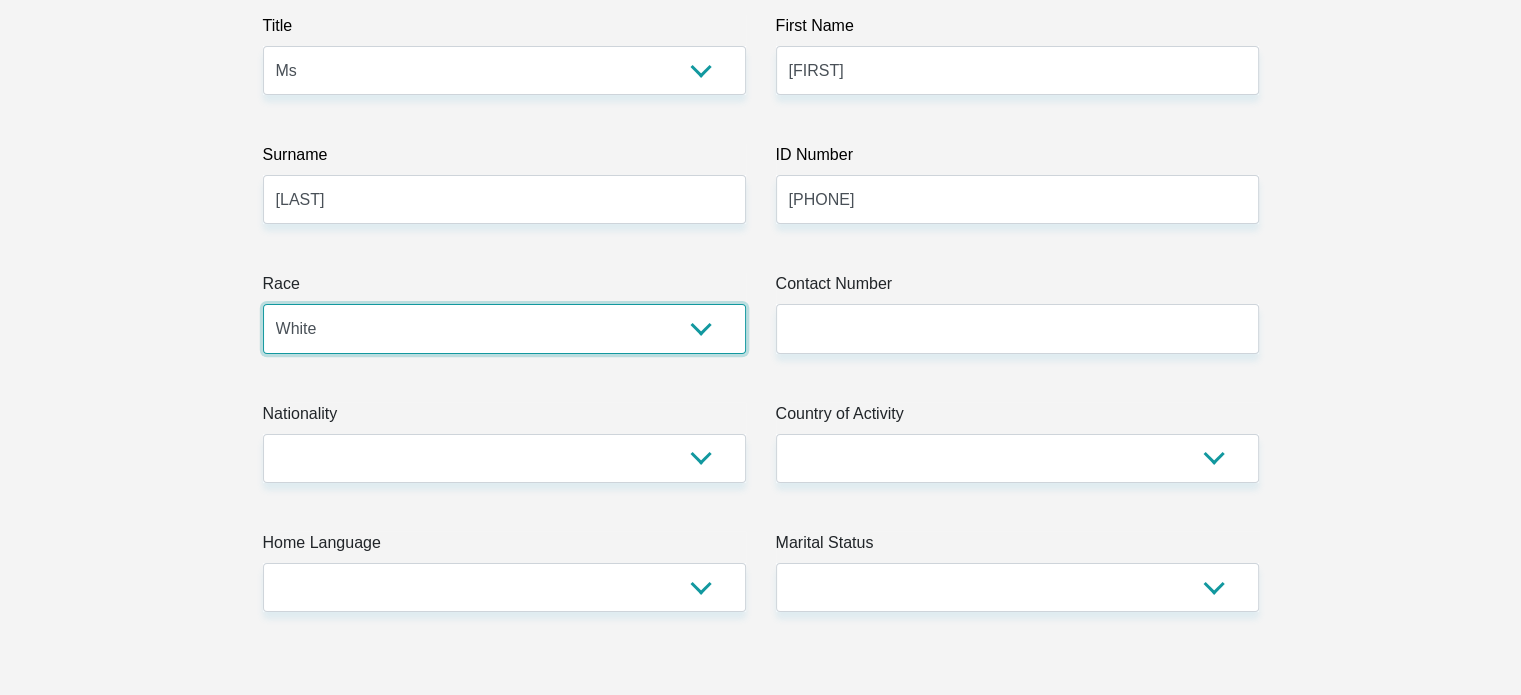 click on "Black
Coloured
Indian
White
Other" at bounding box center [504, 328] 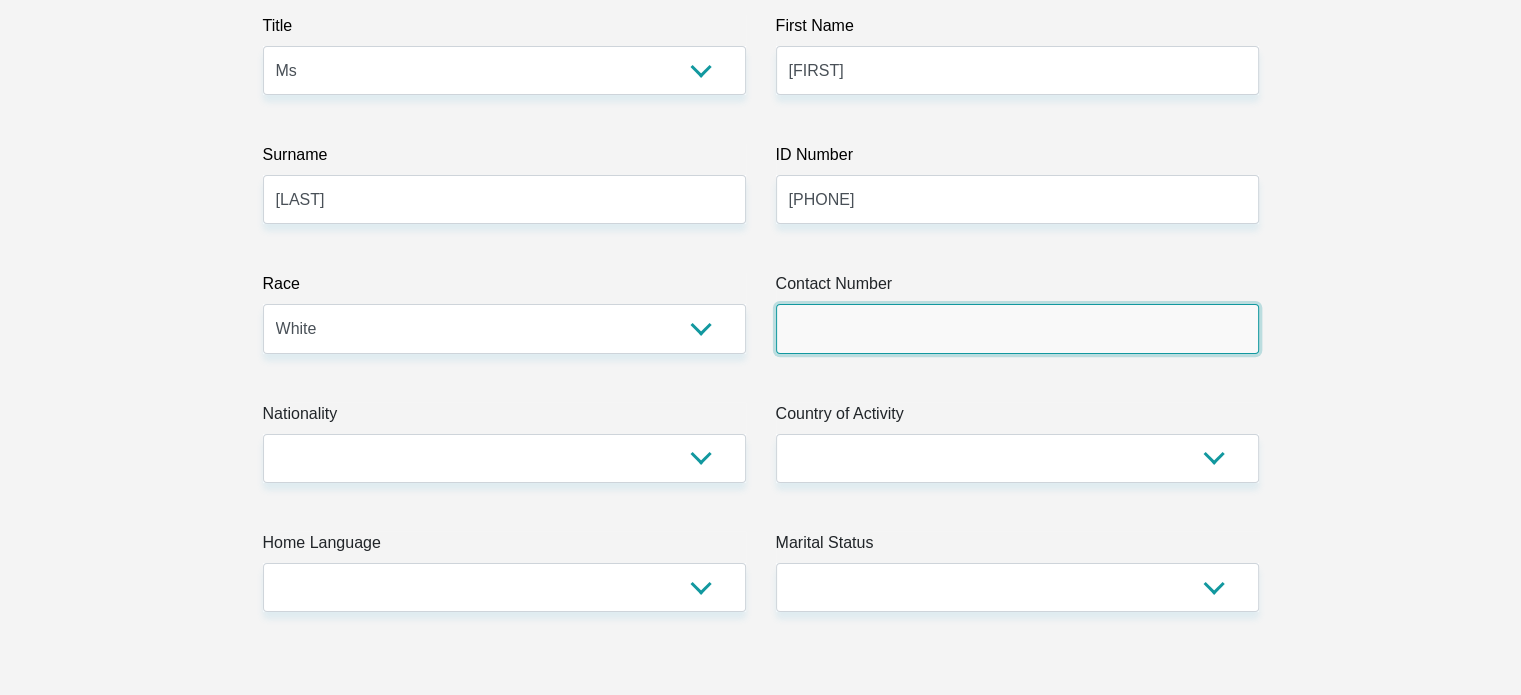 click on "Contact Number" at bounding box center [1017, 328] 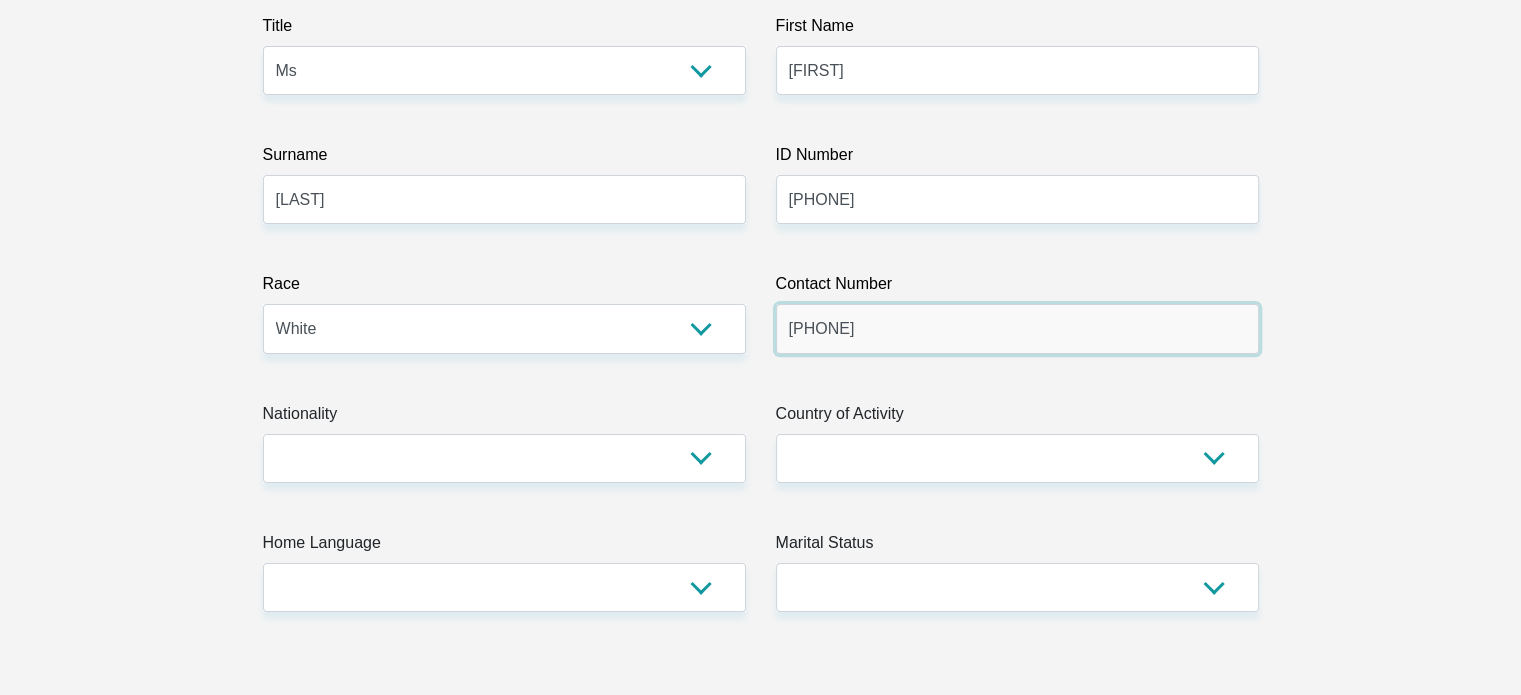 type on "[PHONE]" 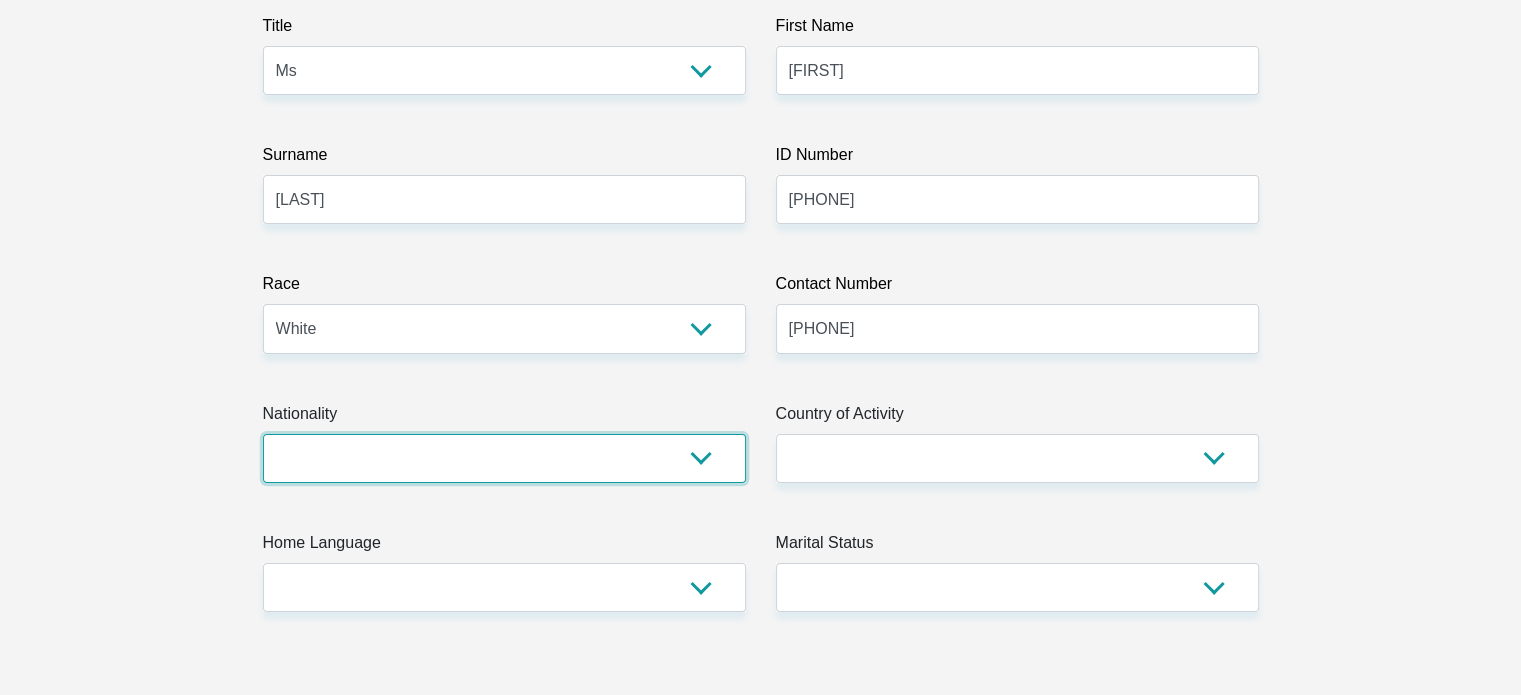 click on "South Africa
Afghanistan
Aland Islands
Albania
Algeria
America Samoa
American Virgin Islands
Andorra
Angola
Anguilla
Antarctica
Antigua and Barbuda
Argentina
Armenia
Aruba
Ascension Island
Australia
Austria
Azerbaijan
Bahamas
Bahrain
Bangladesh
Barbados
Chad" at bounding box center [504, 458] 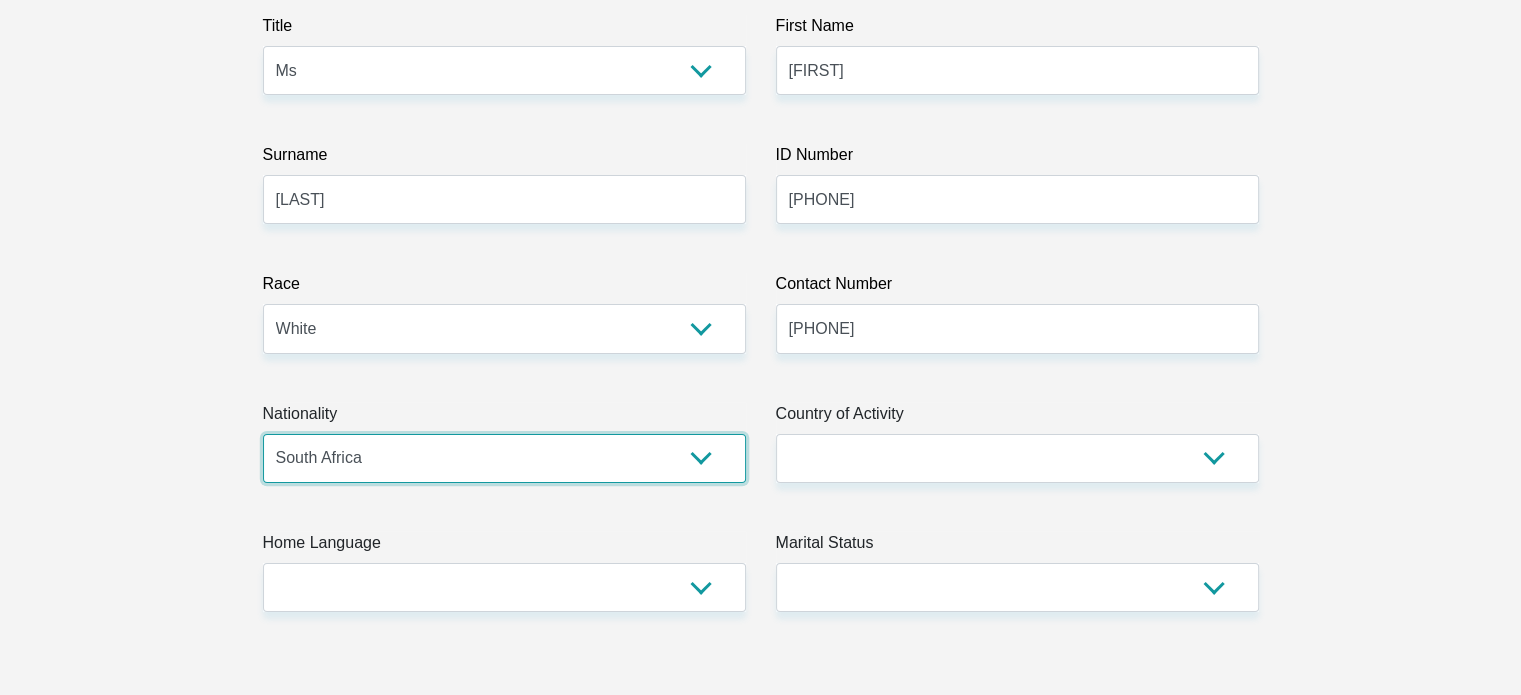 click on "South Africa
Afghanistan
Aland Islands
Albania
Algeria
America Samoa
American Virgin Islands
Andorra
Angola
Anguilla
Antarctica
Antigua and Barbuda
Argentina
Armenia
Aruba
Ascension Island
Australia
Austria
Azerbaijan
Bahamas
Bahrain
Bangladesh
Barbados
Chad" at bounding box center (504, 458) 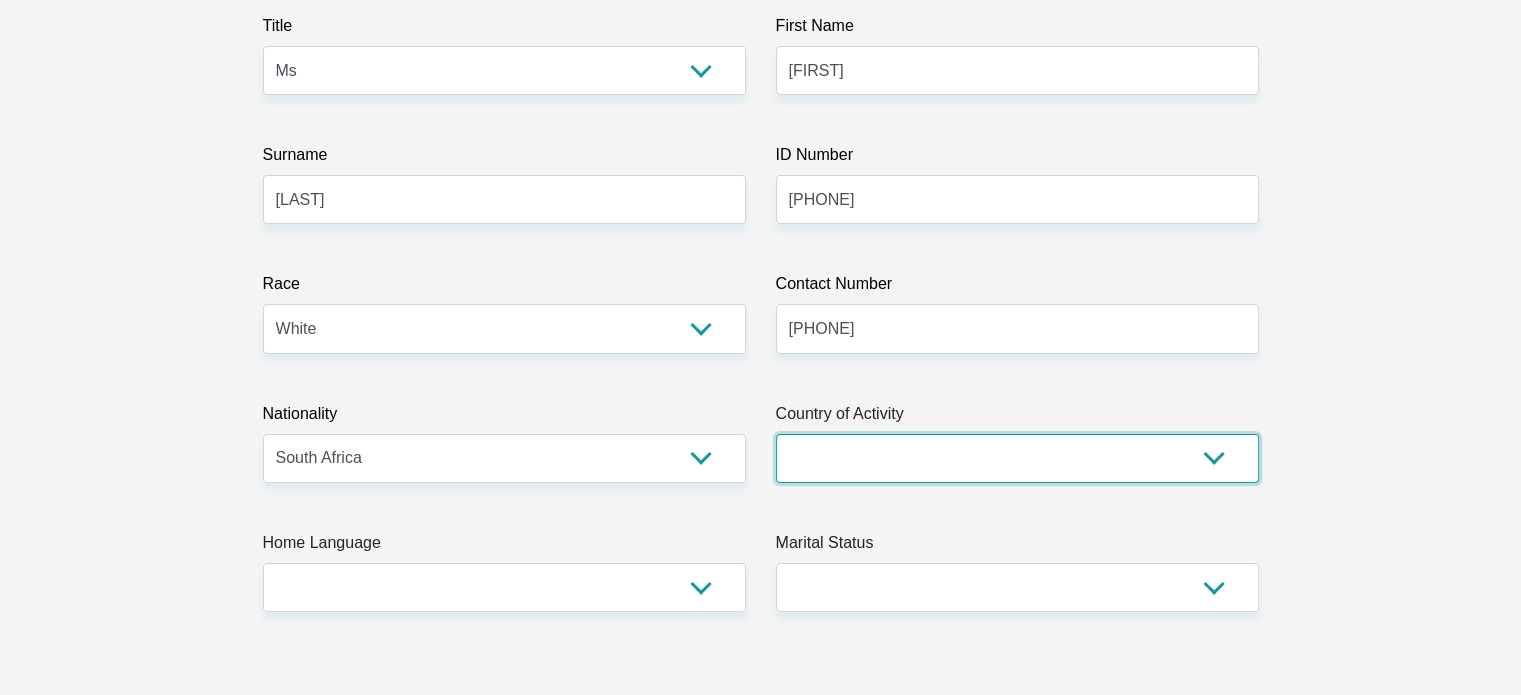 click on "South Africa
Afghanistan
Aland Islands
Albania
Algeria
America Samoa
American Virgin Islands
Andorra
Angola
Anguilla
Antarctica
Antigua and Barbuda
Argentina
Armenia
Aruba
Ascension Island
Australia
Austria
Azerbaijan
Chad" at bounding box center [1017, 458] 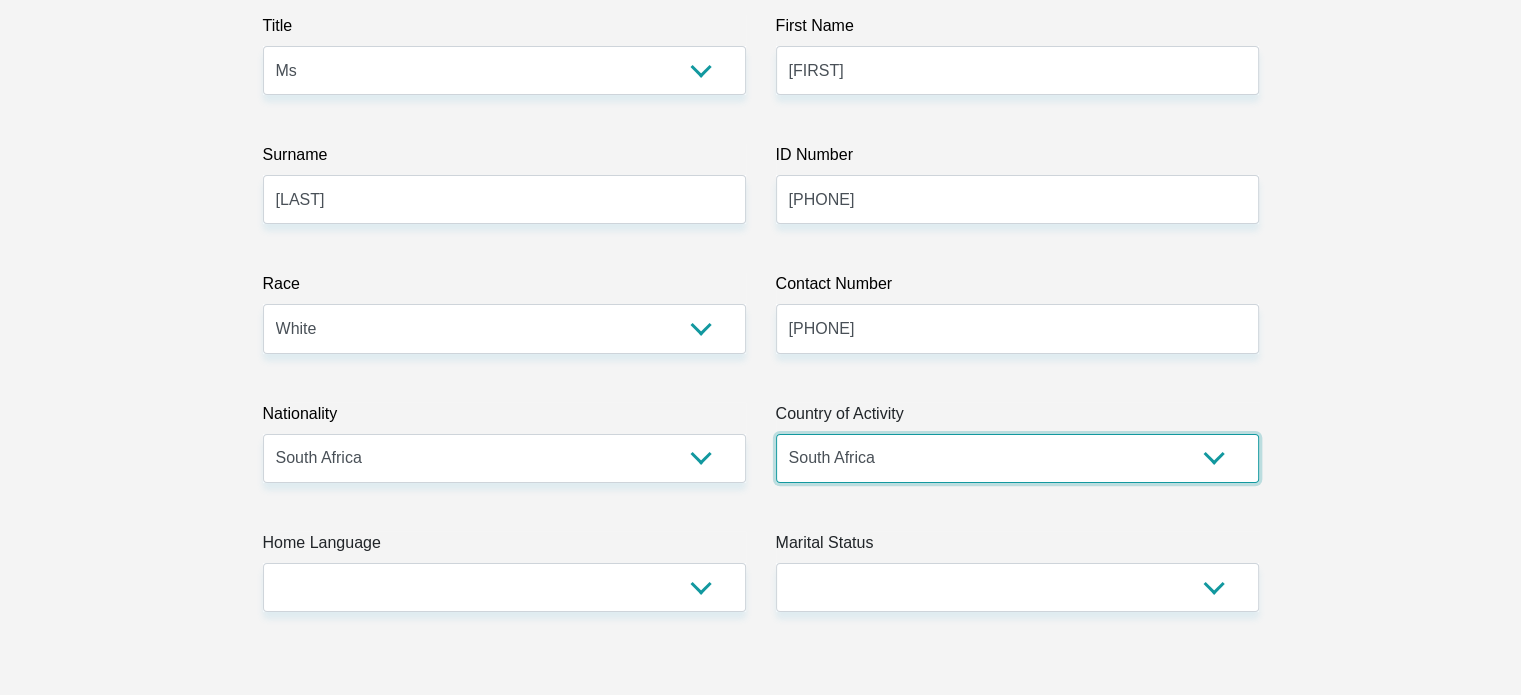 click on "South Africa
Afghanistan
Aland Islands
Albania
Algeria
America Samoa
American Virgin Islands
Andorra
Angola
Anguilla
Antarctica
Antigua and Barbuda
Argentina
Armenia
Aruba
Ascension Island
Australia
Austria
Azerbaijan
Chad" at bounding box center [1017, 458] 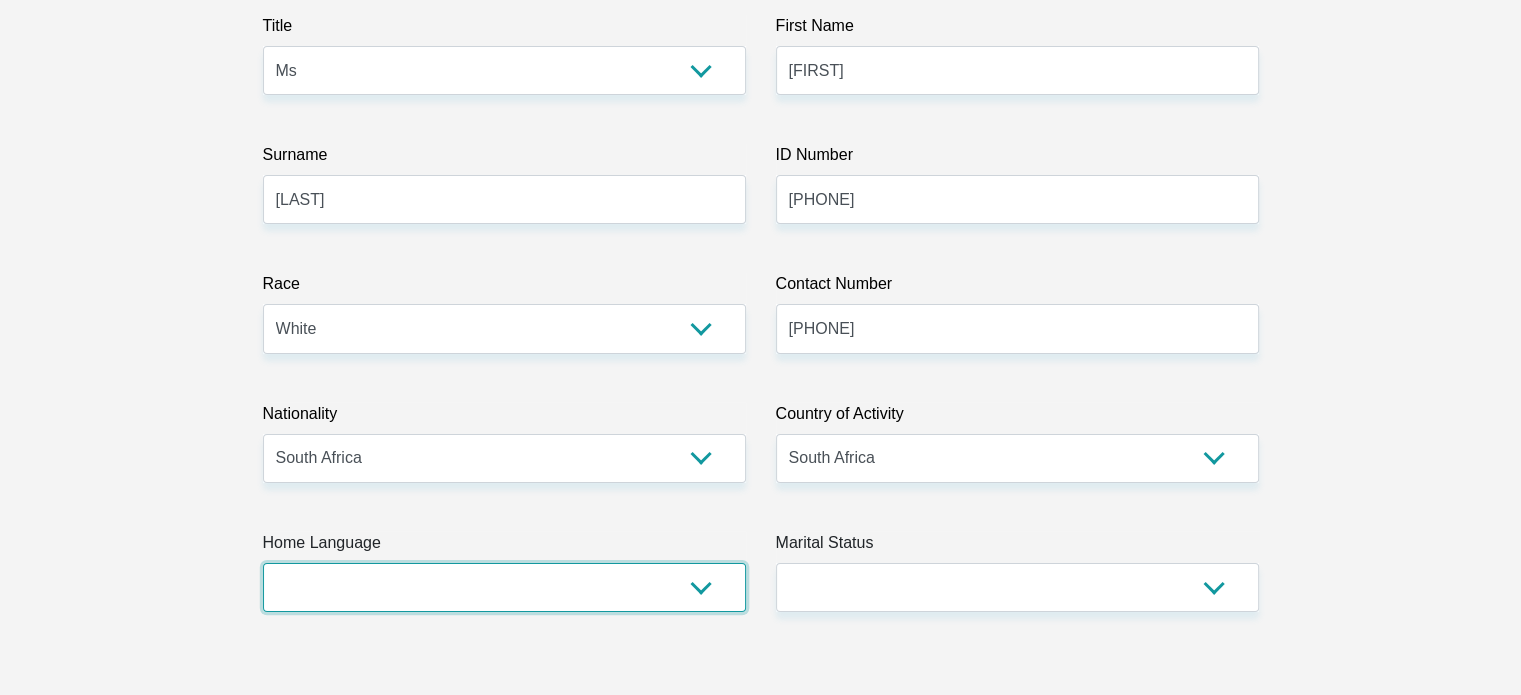 click on "Afrikaans
English
Sepedi
South Ndebele
Southern Sotho
Swati
Tsonga
Tswana
Venda
Xhosa
Zulu
Other" at bounding box center (504, 587) 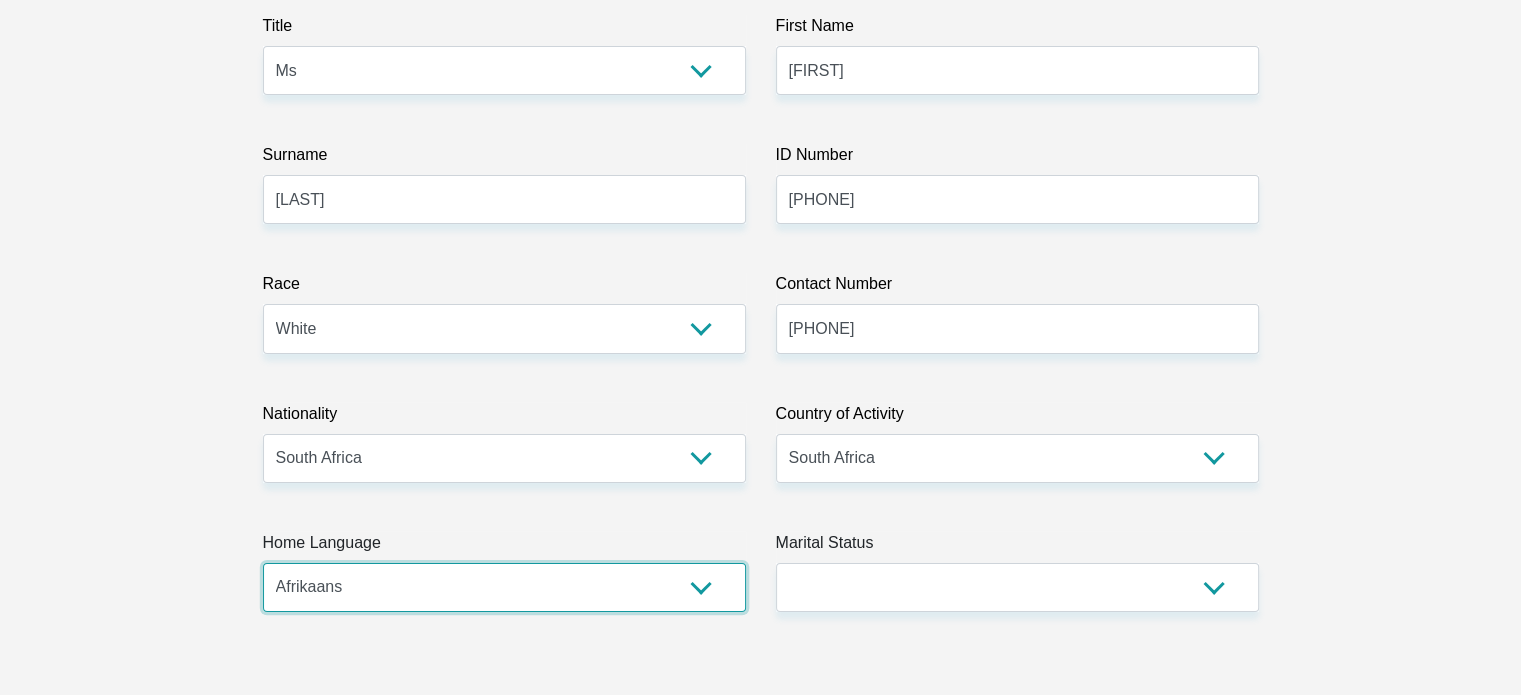 click on "Afrikaans
English
Sepedi
South Ndebele
Southern Sotho
Swati
Tsonga
Tswana
Venda
Xhosa
Zulu
Other" at bounding box center (504, 587) 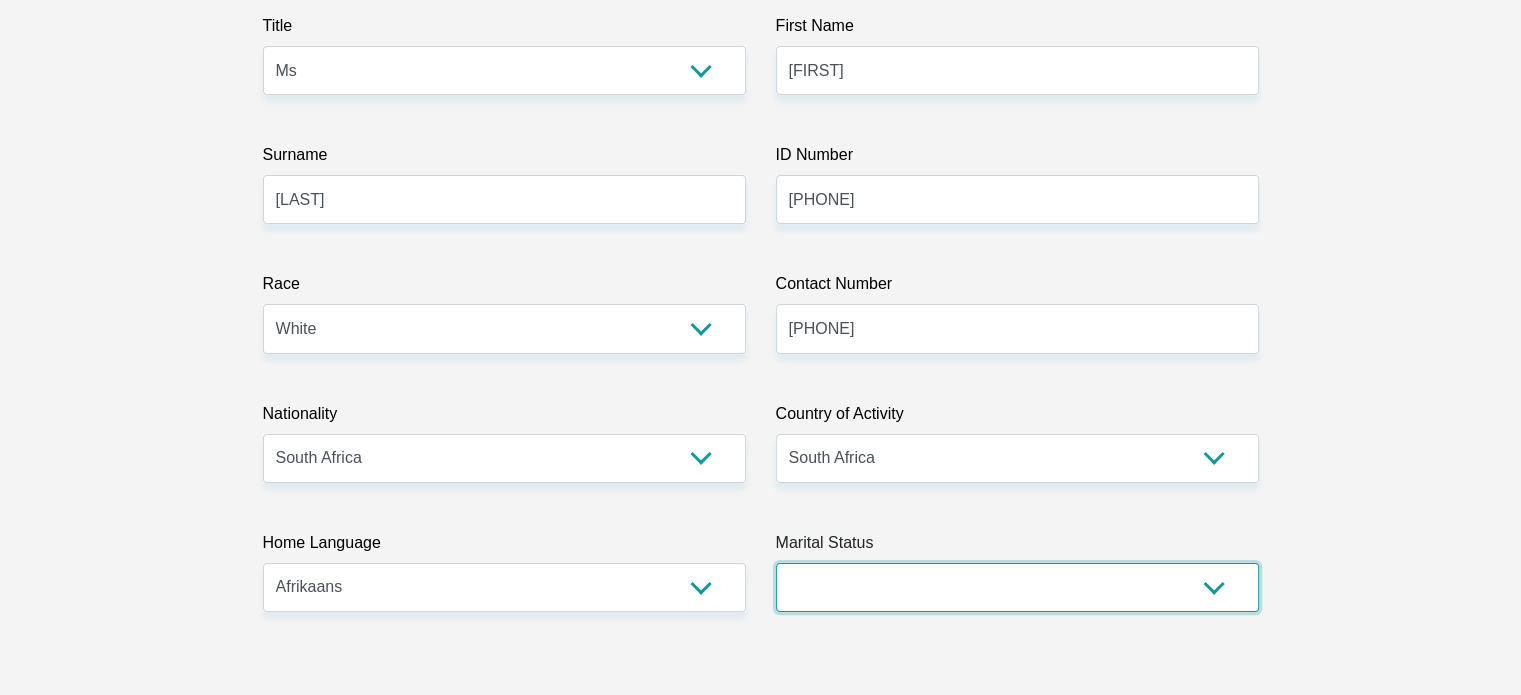click on "Married ANC
Single
Divorced
Widowed
Married COP or Customary Law" at bounding box center [1017, 587] 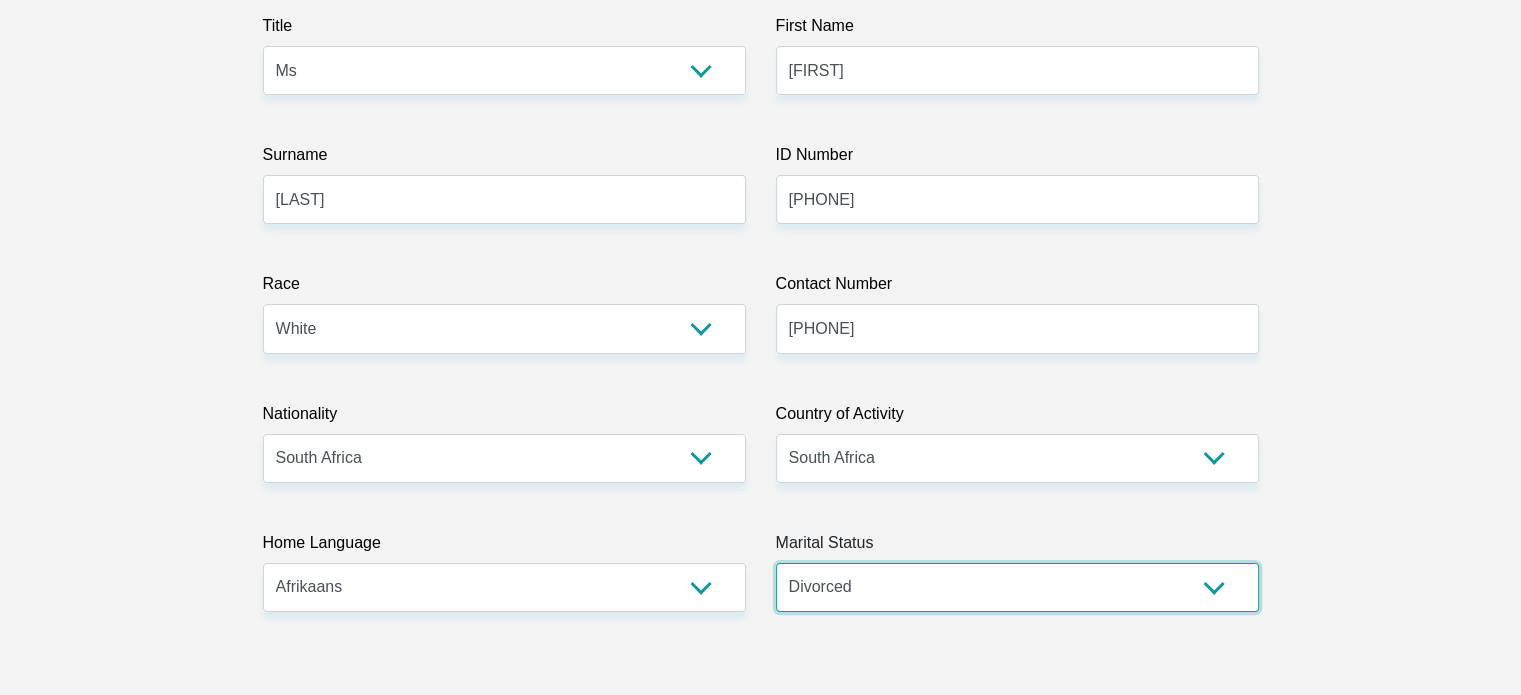click on "Married ANC
Single
Divorced
Widowed
Married COP or Customary Law" at bounding box center (1017, 587) 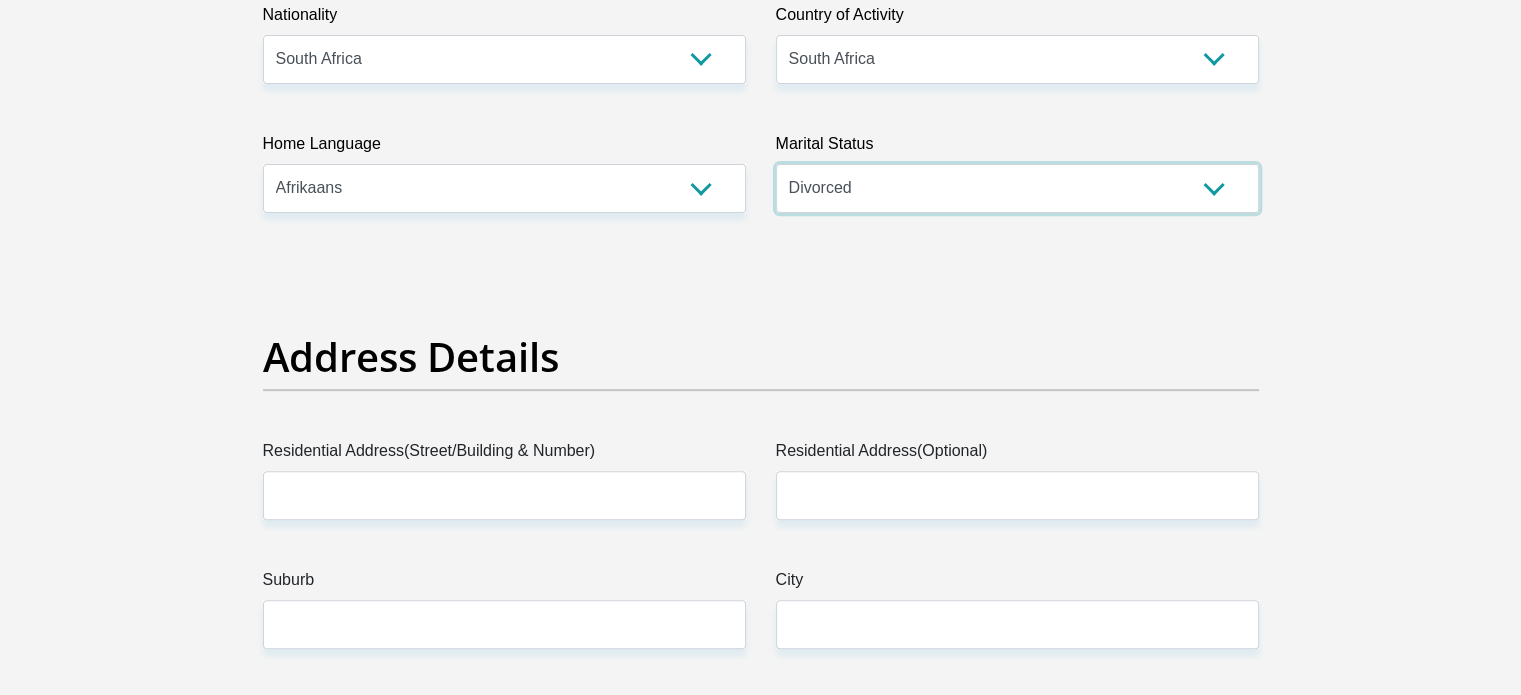 scroll, scrollTop: 700, scrollLeft: 0, axis: vertical 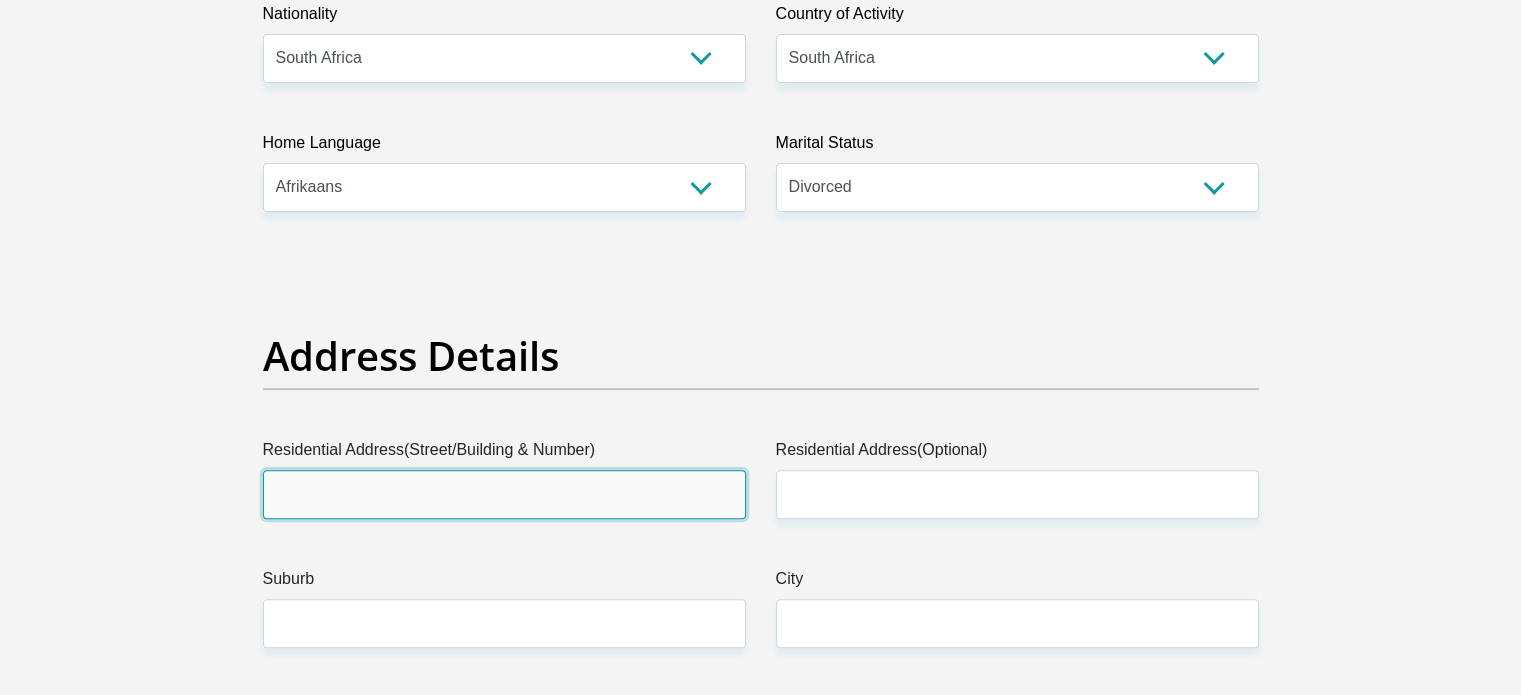 click on "Residential Address(Street/Building & Number)" at bounding box center (504, 494) 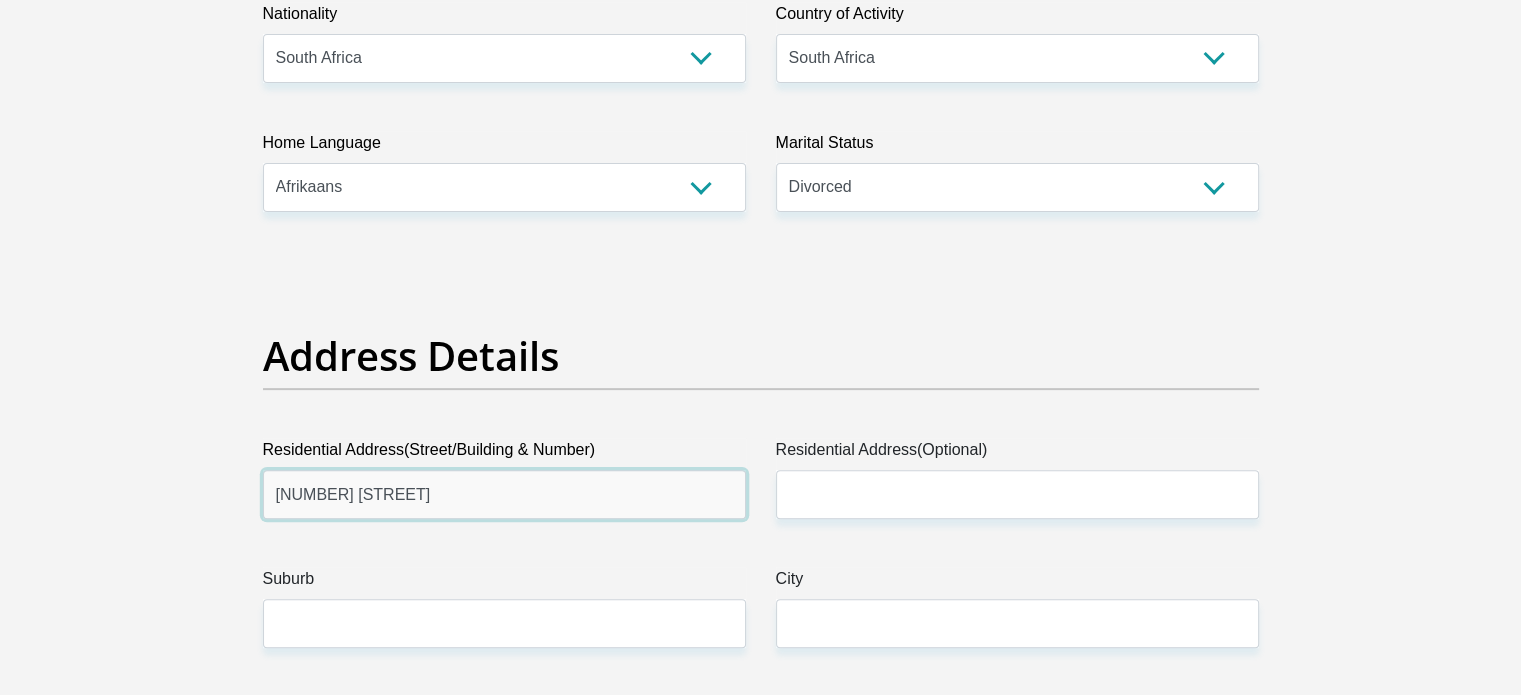type on "[NUMBER] [STREET]" 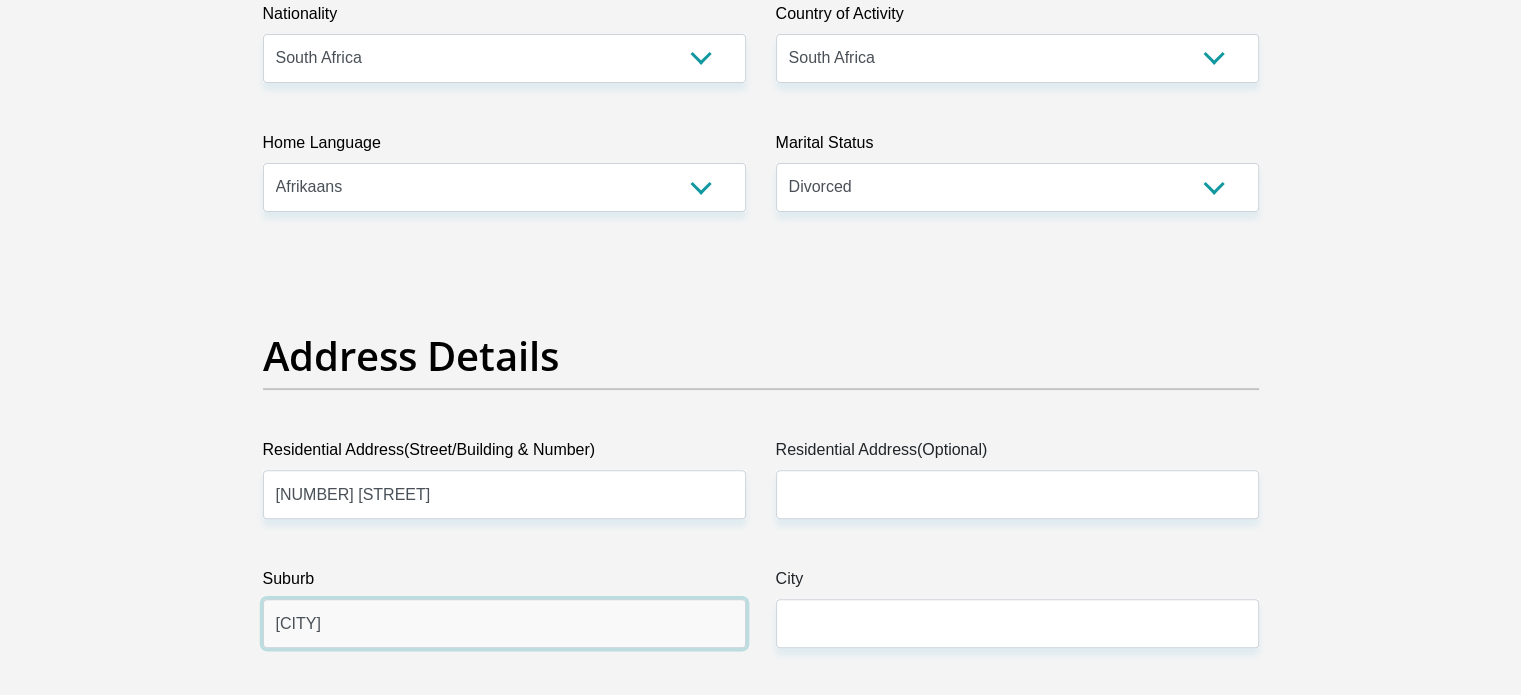 type on "[CITY]" 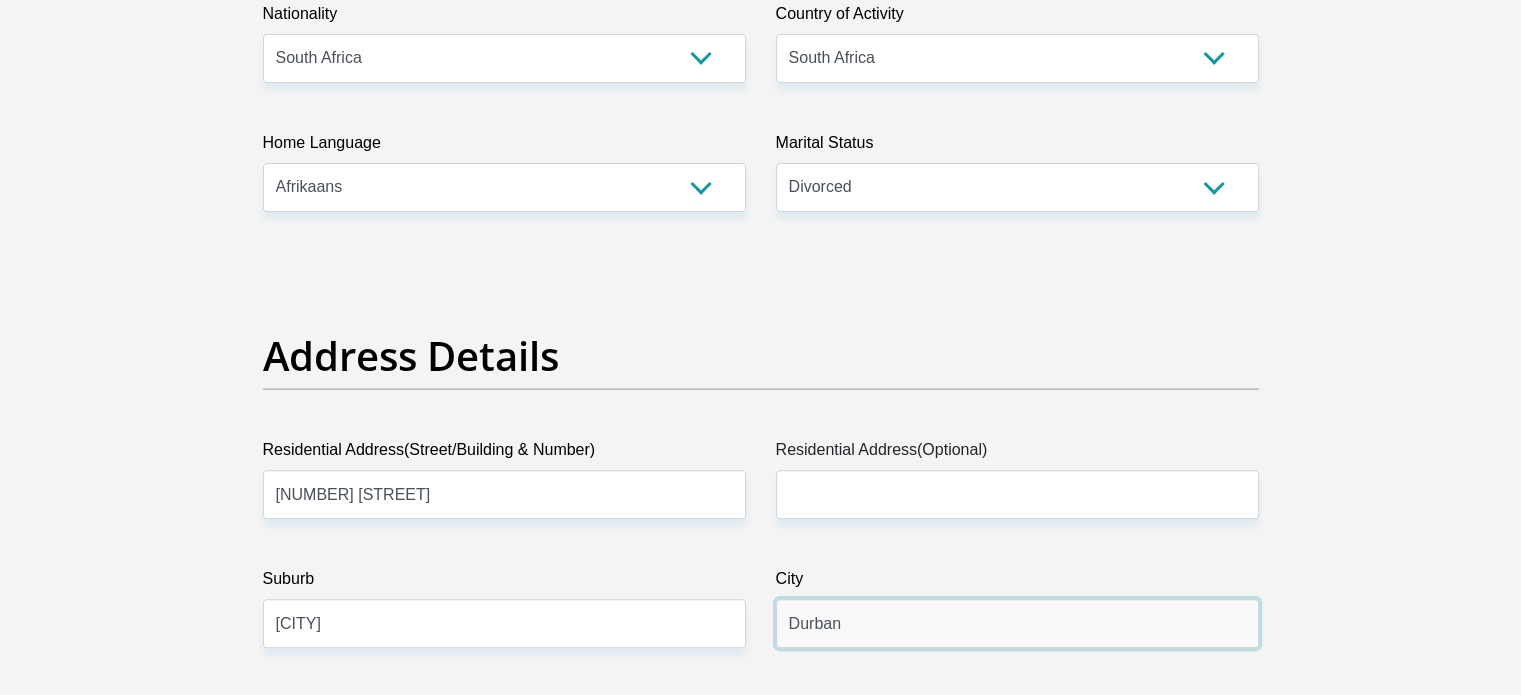 type on "Durban" 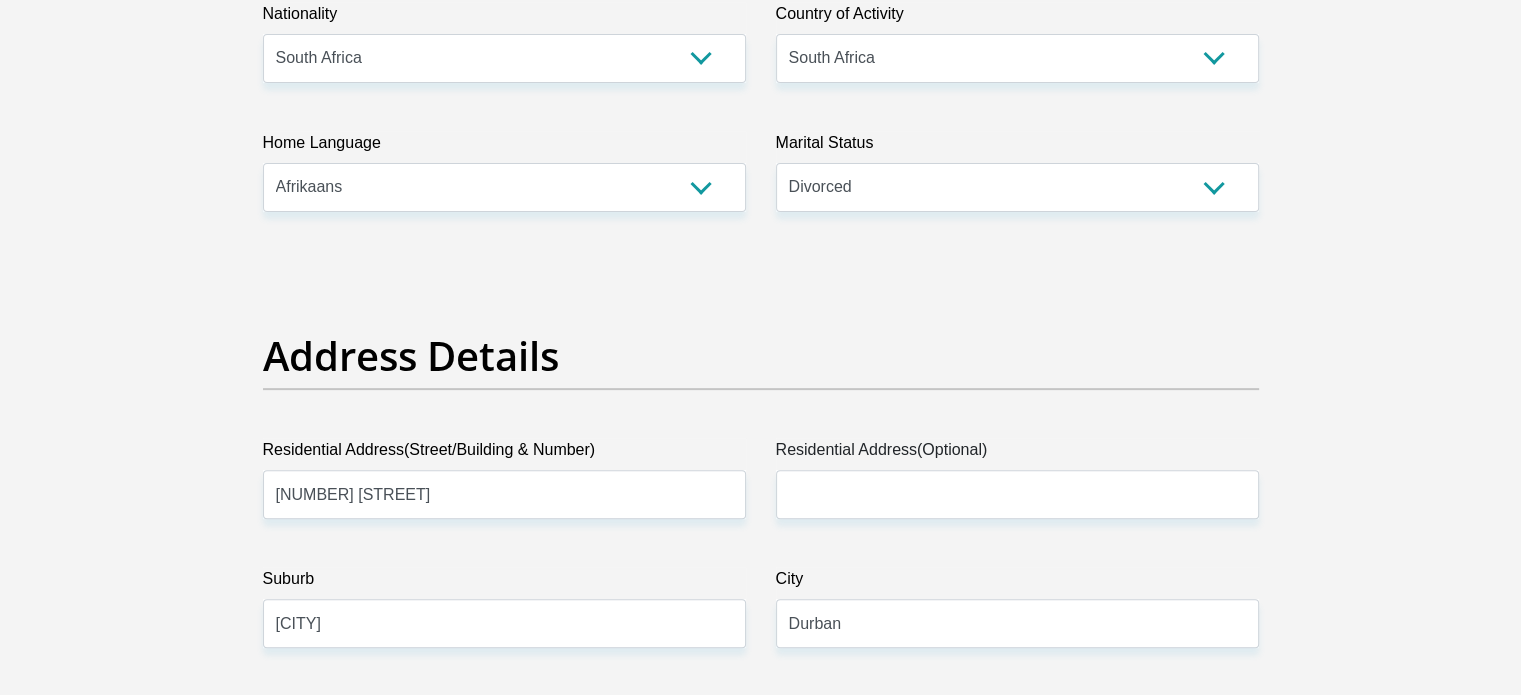 scroll, scrollTop: 1104, scrollLeft: 0, axis: vertical 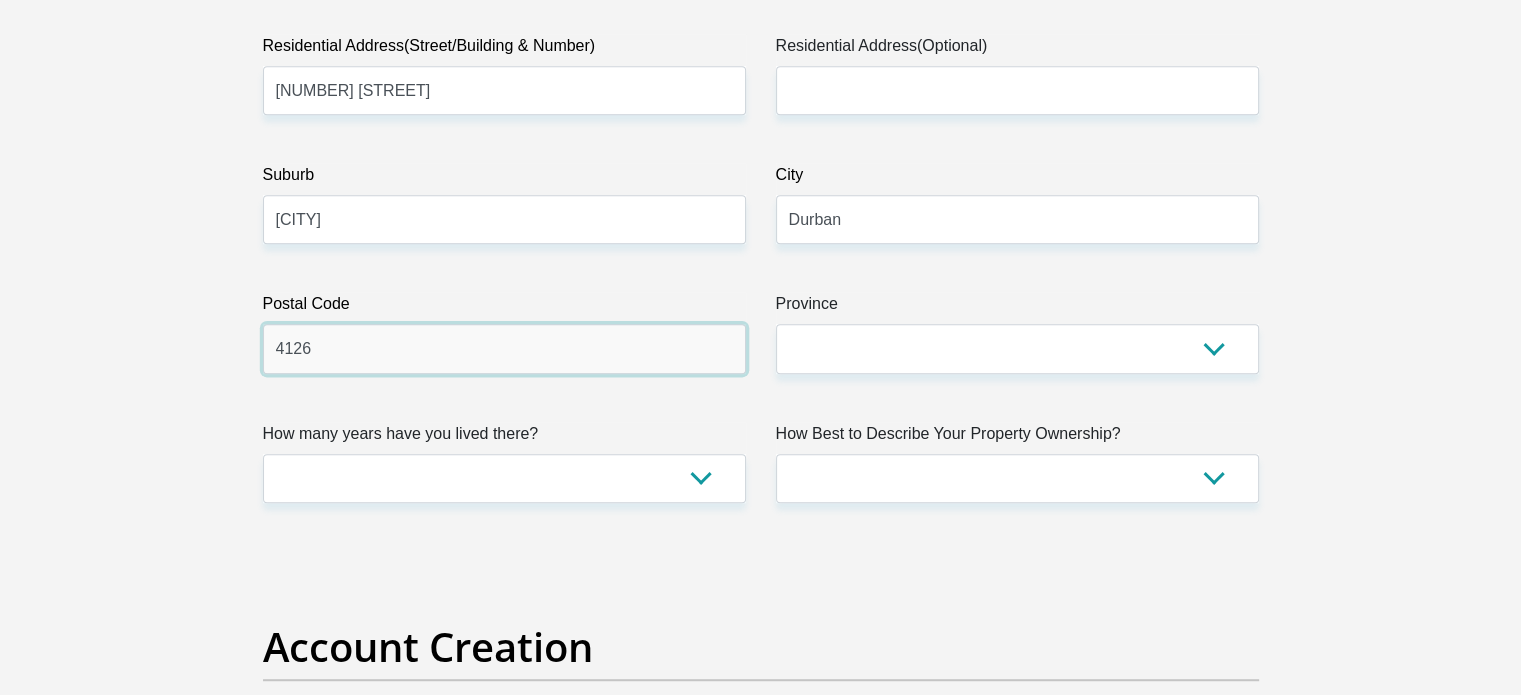 type on "4126" 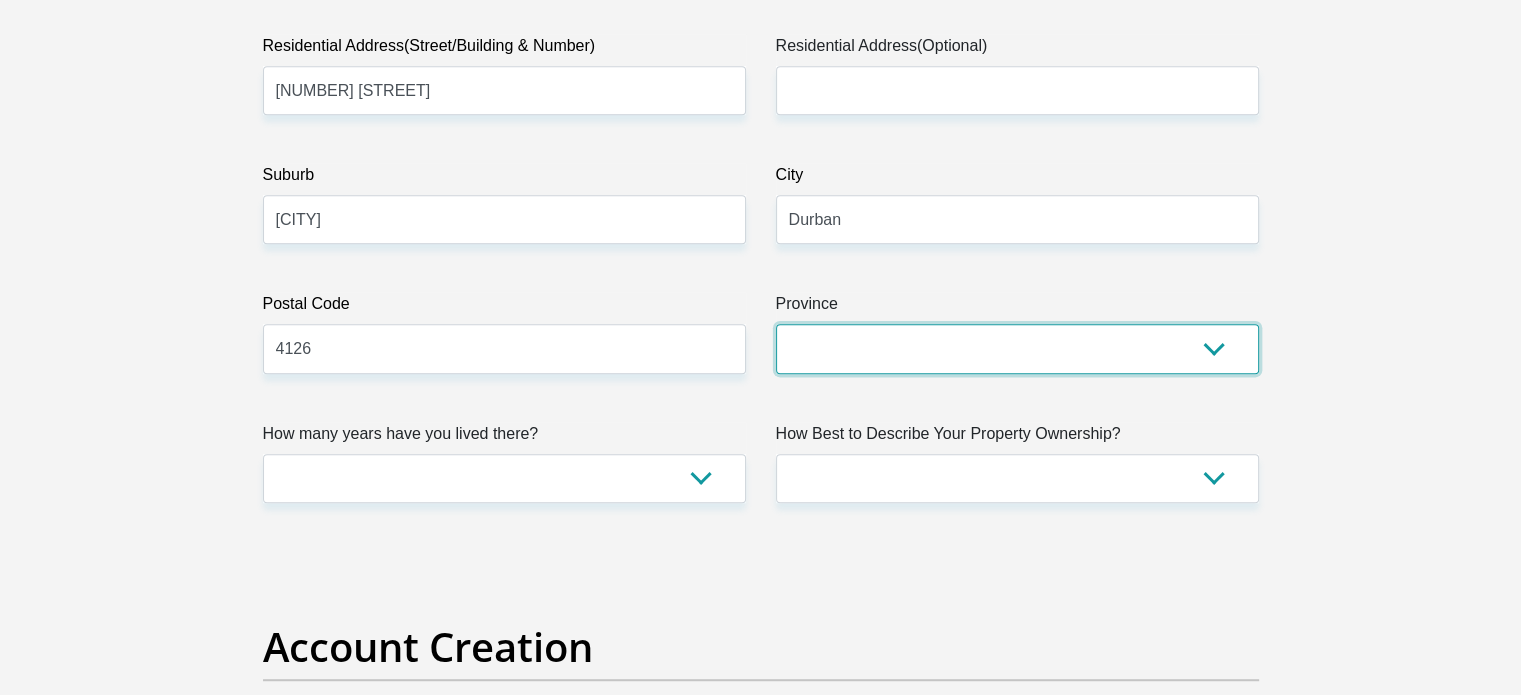 select on "KwaZulu-Natal" 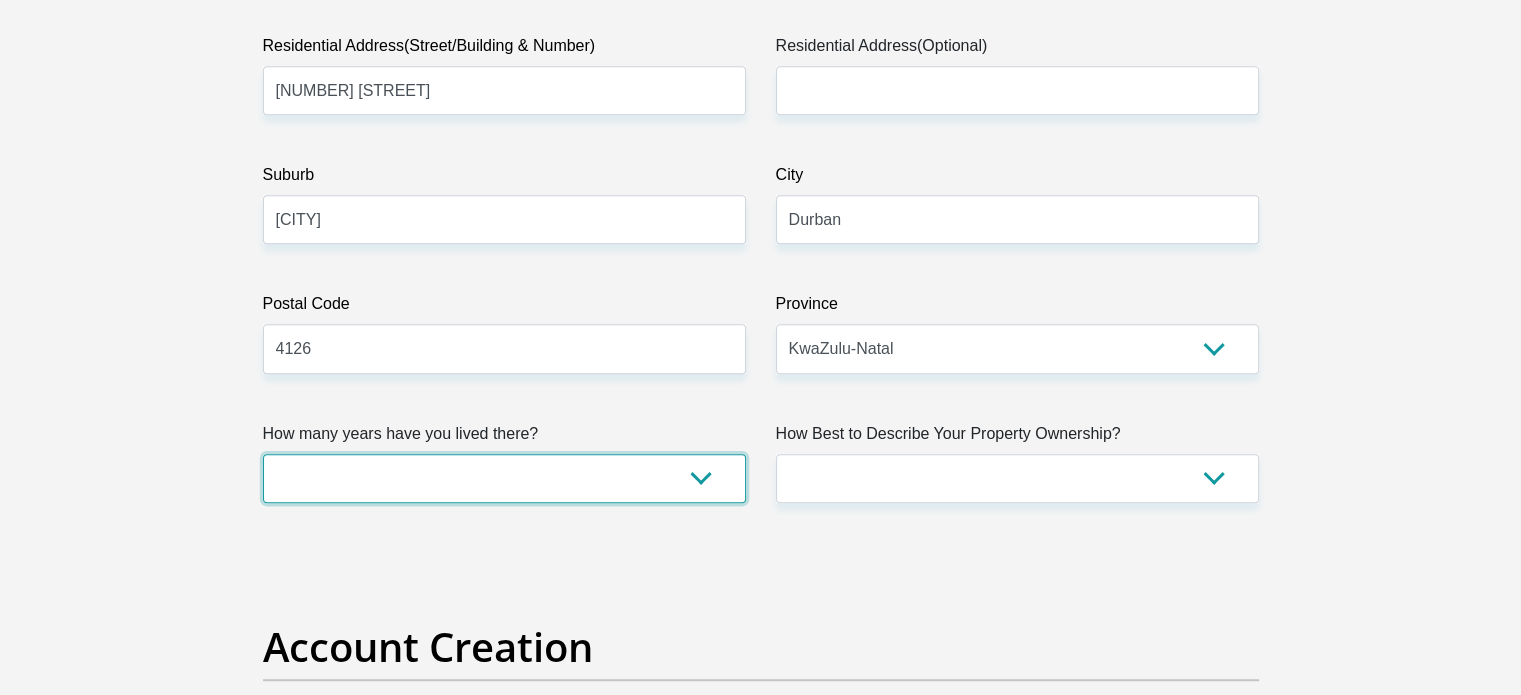 click on "less than 1 year
1-3 years
3-5 years
5+ years" at bounding box center [504, 478] 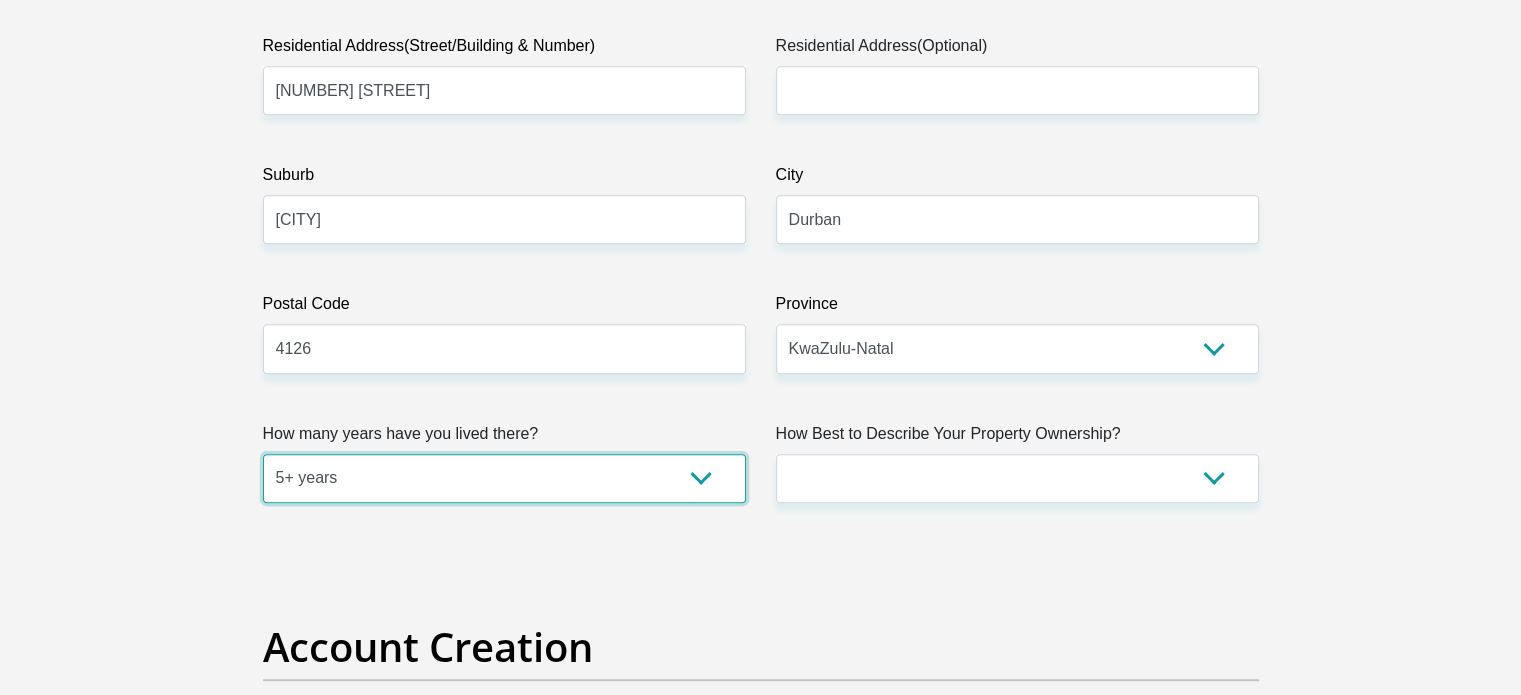 click on "less than 1 year
1-3 years
3-5 years
5+ years" at bounding box center (504, 478) 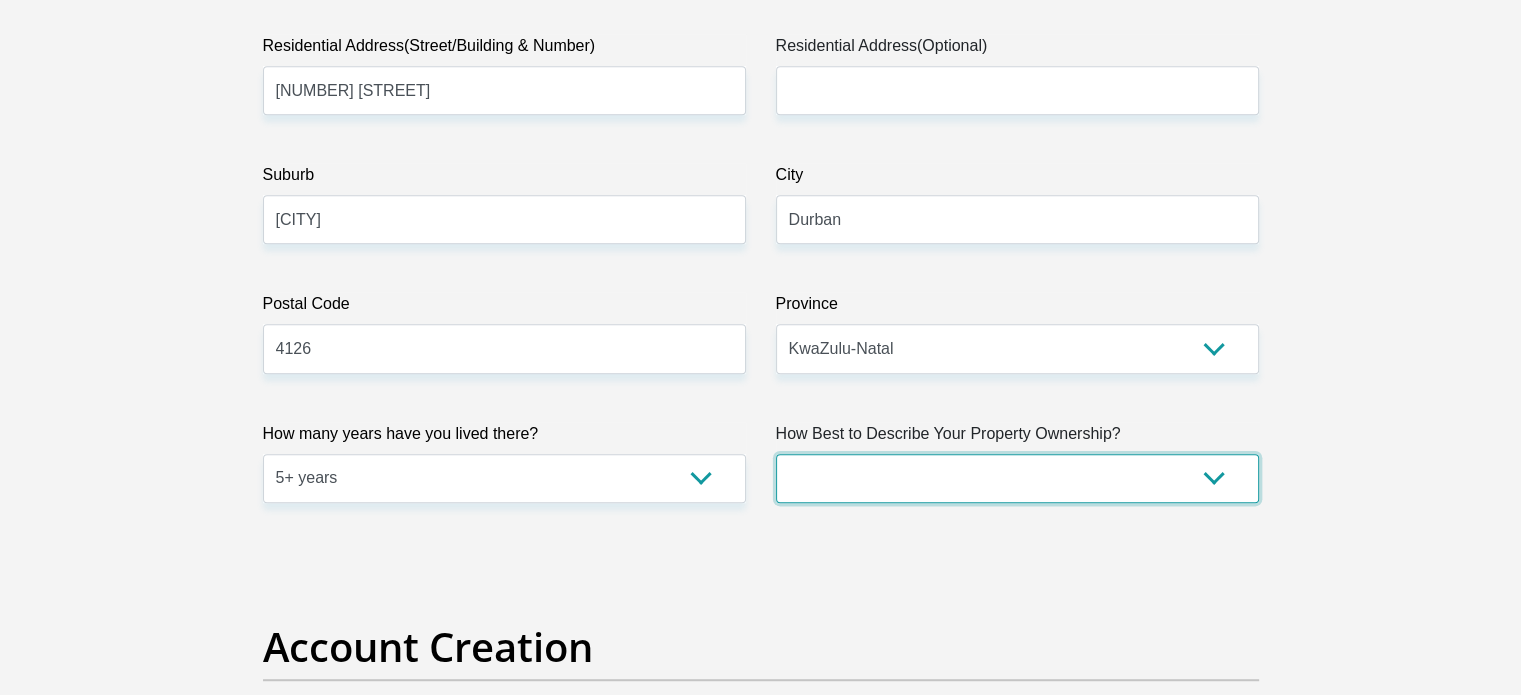 click on "Owned
Rented
Family Owned
Company Dwelling" at bounding box center (1017, 478) 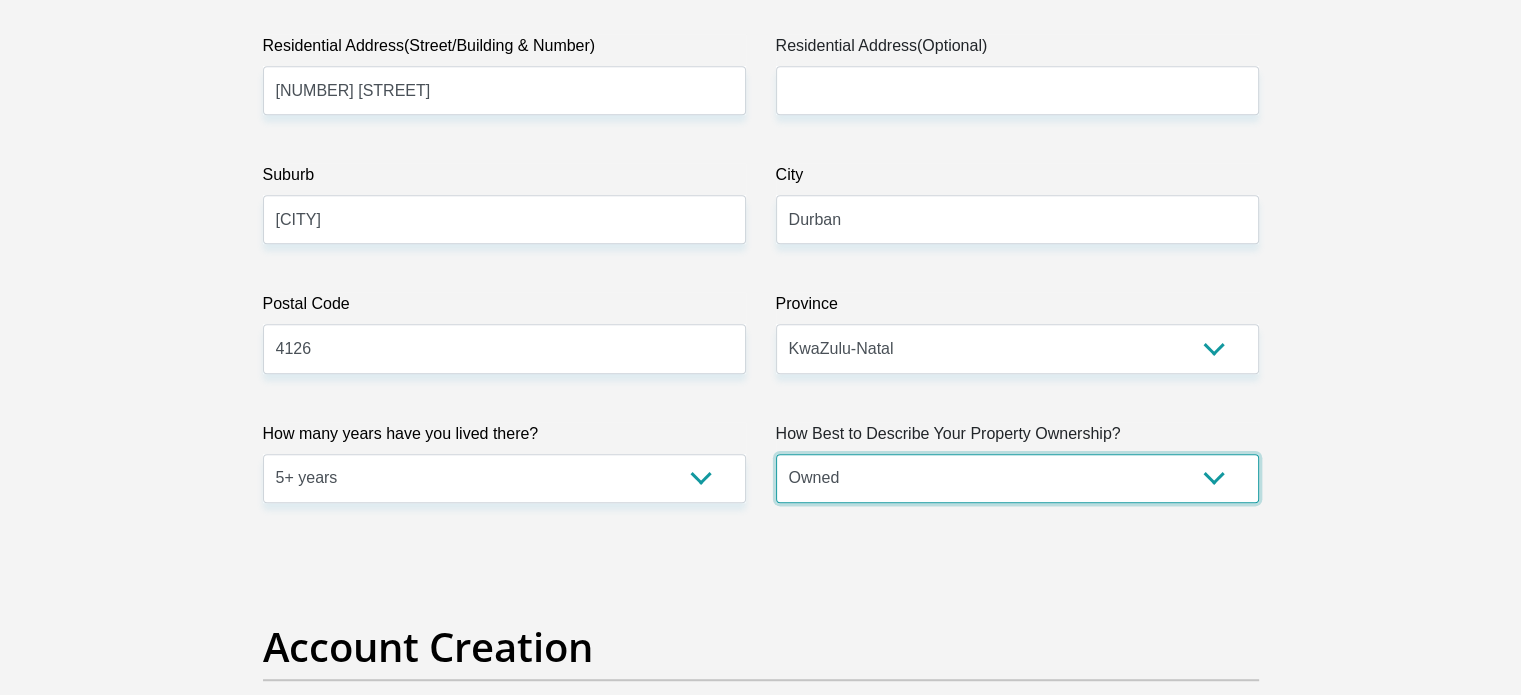 click on "Owned
Rented
Family Owned
Company Dwelling" at bounding box center [1017, 478] 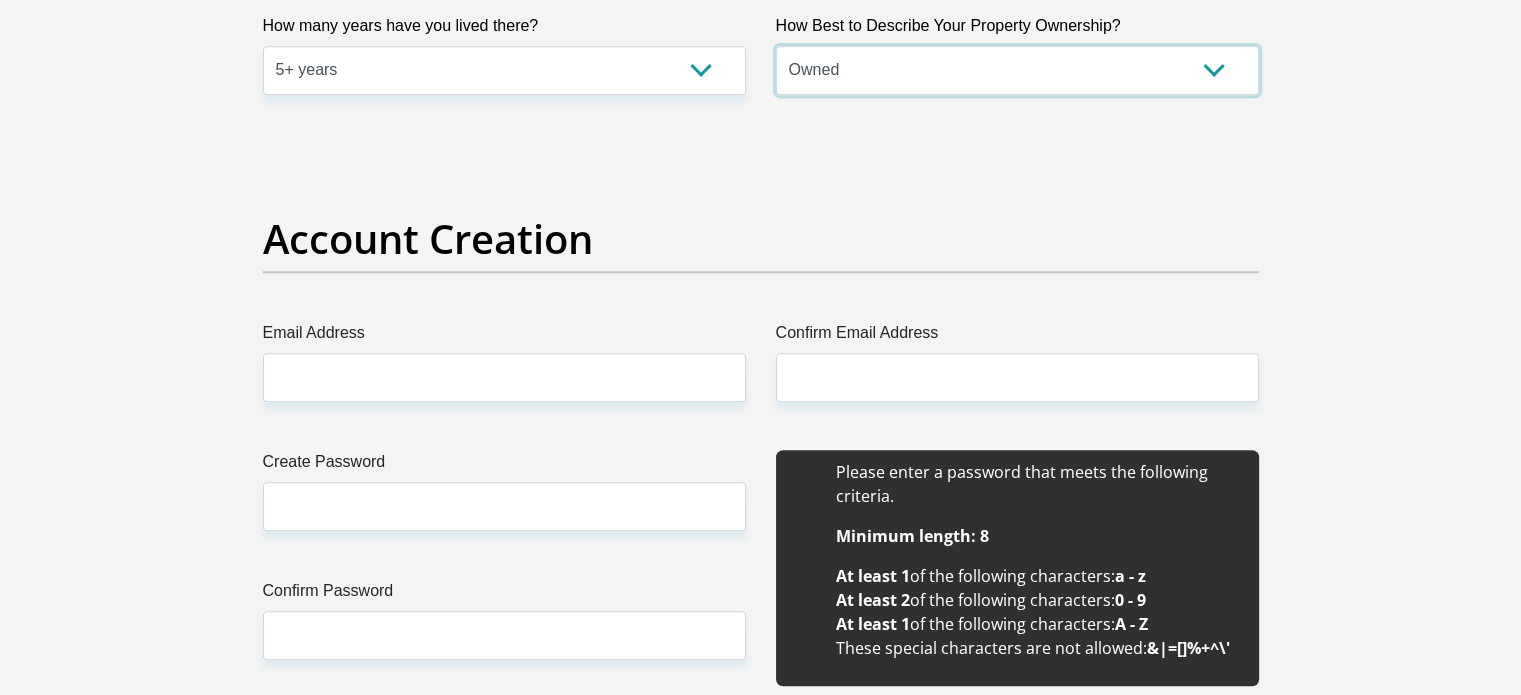 scroll, scrollTop: 1604, scrollLeft: 0, axis: vertical 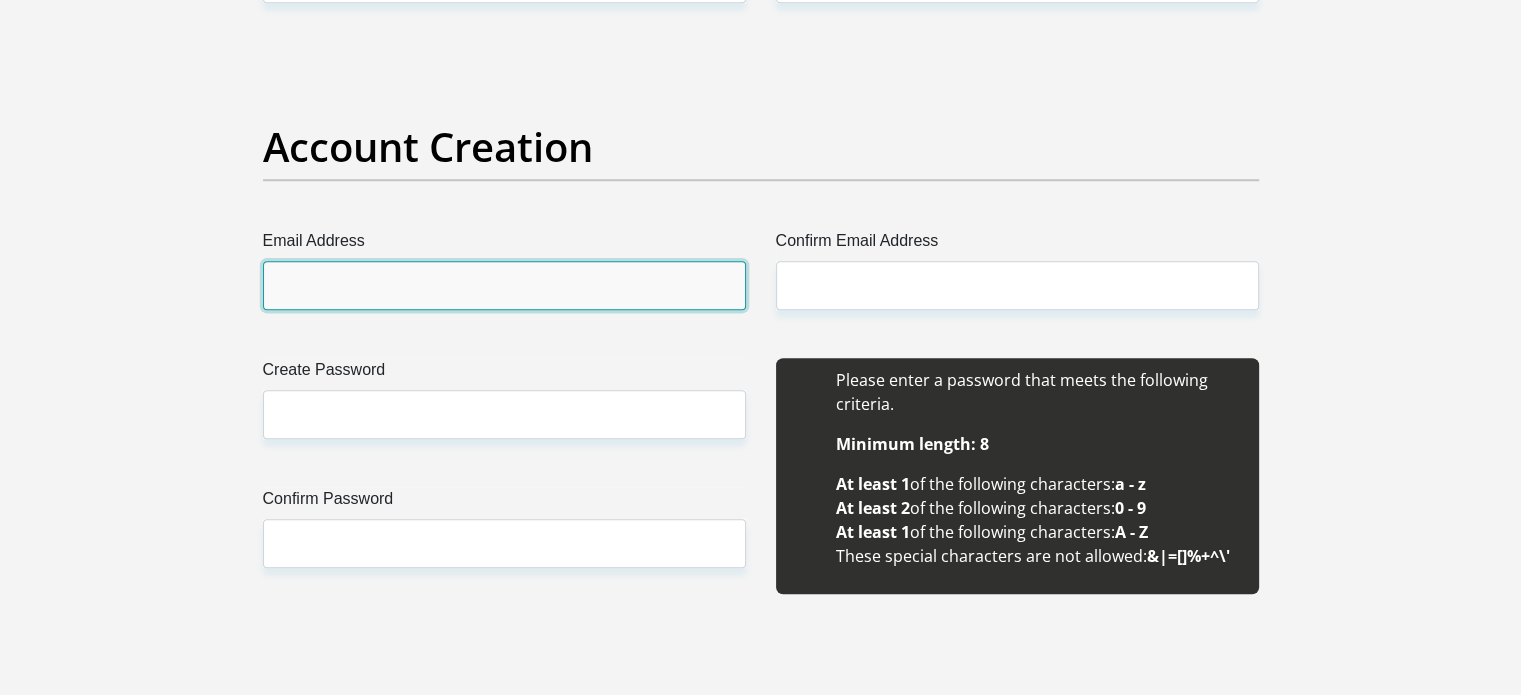 click on "Email Address" at bounding box center (504, 285) 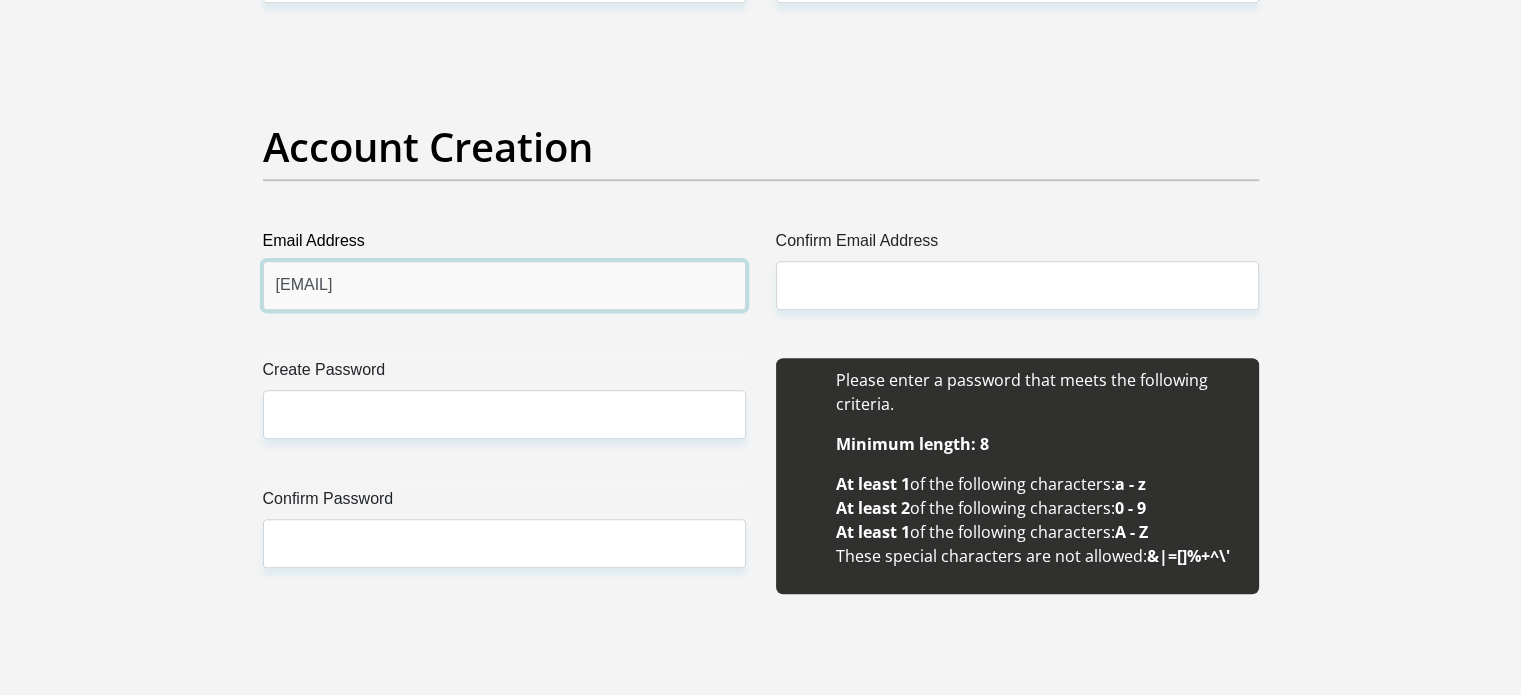 type on "[EMAIL]" 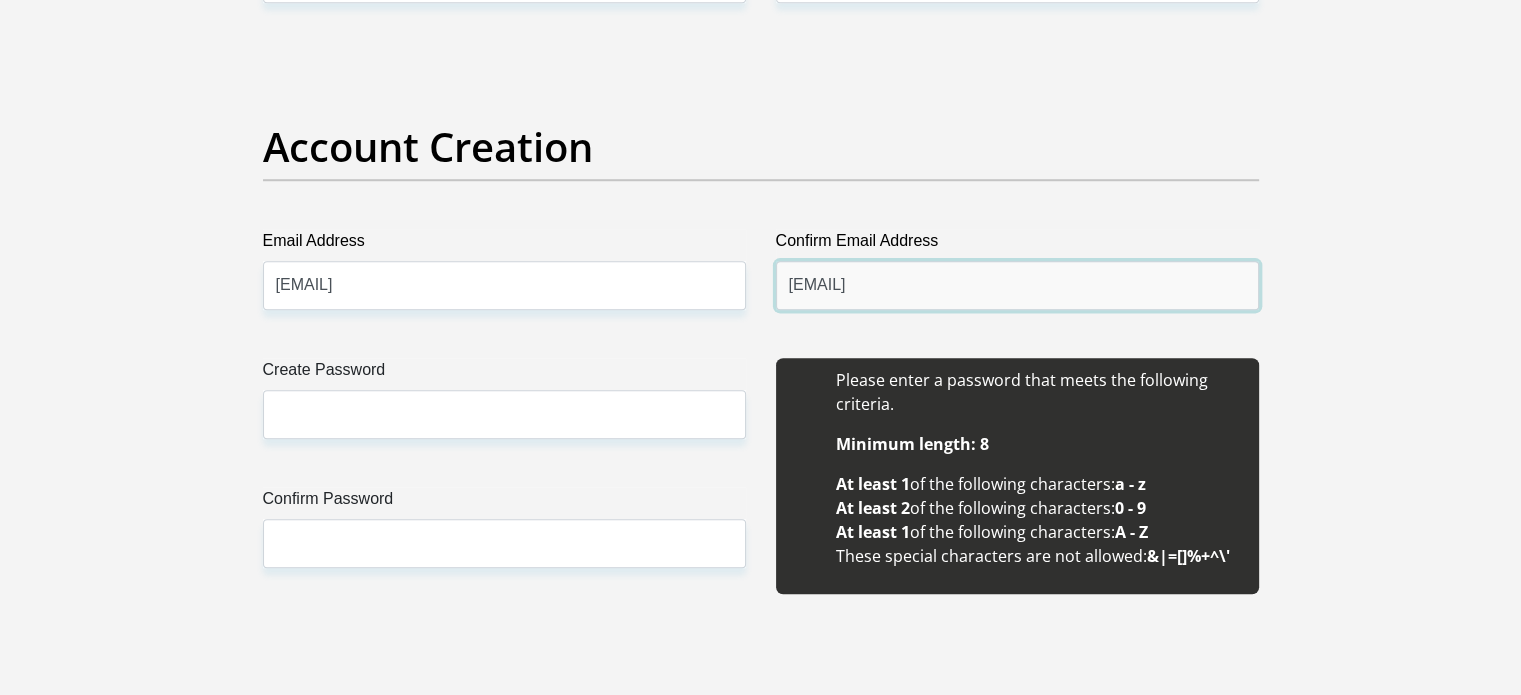 type on "[EMAIL]" 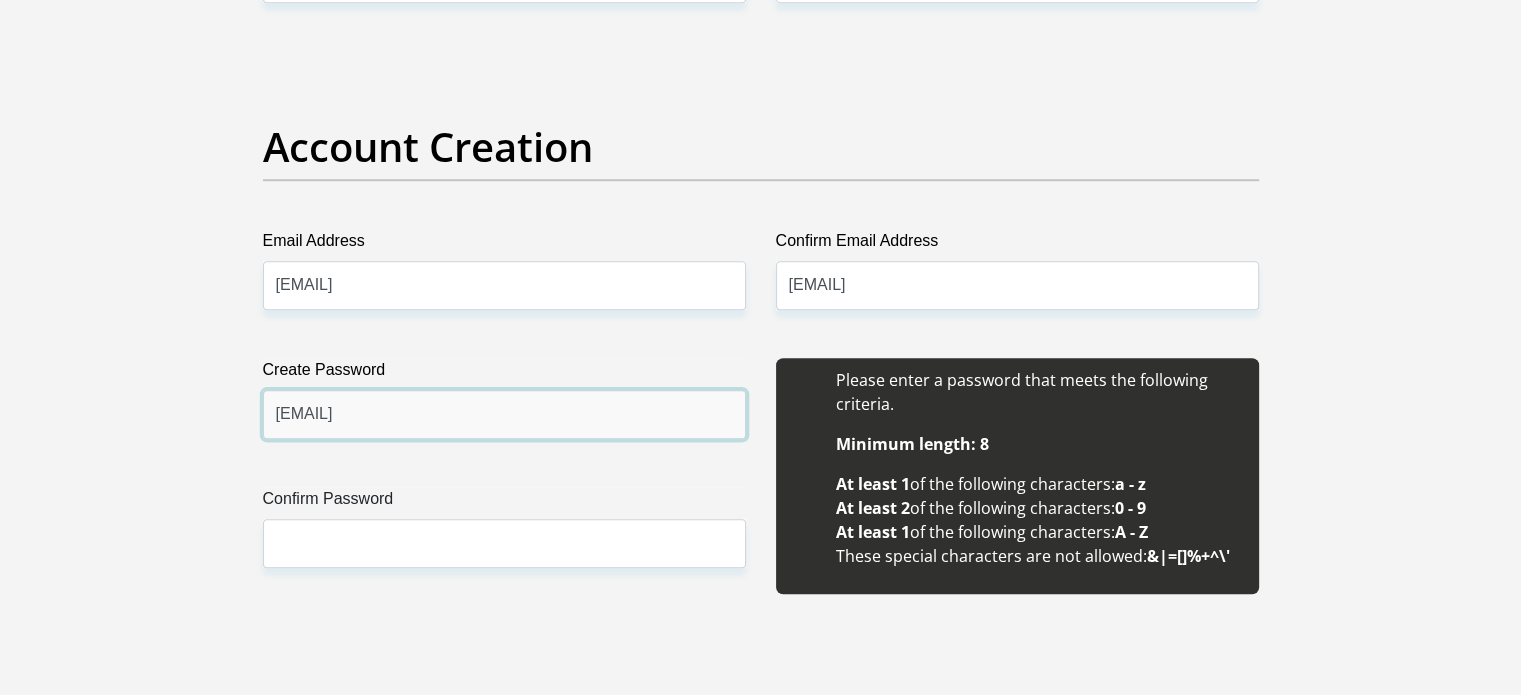 type on "[EMAIL]" 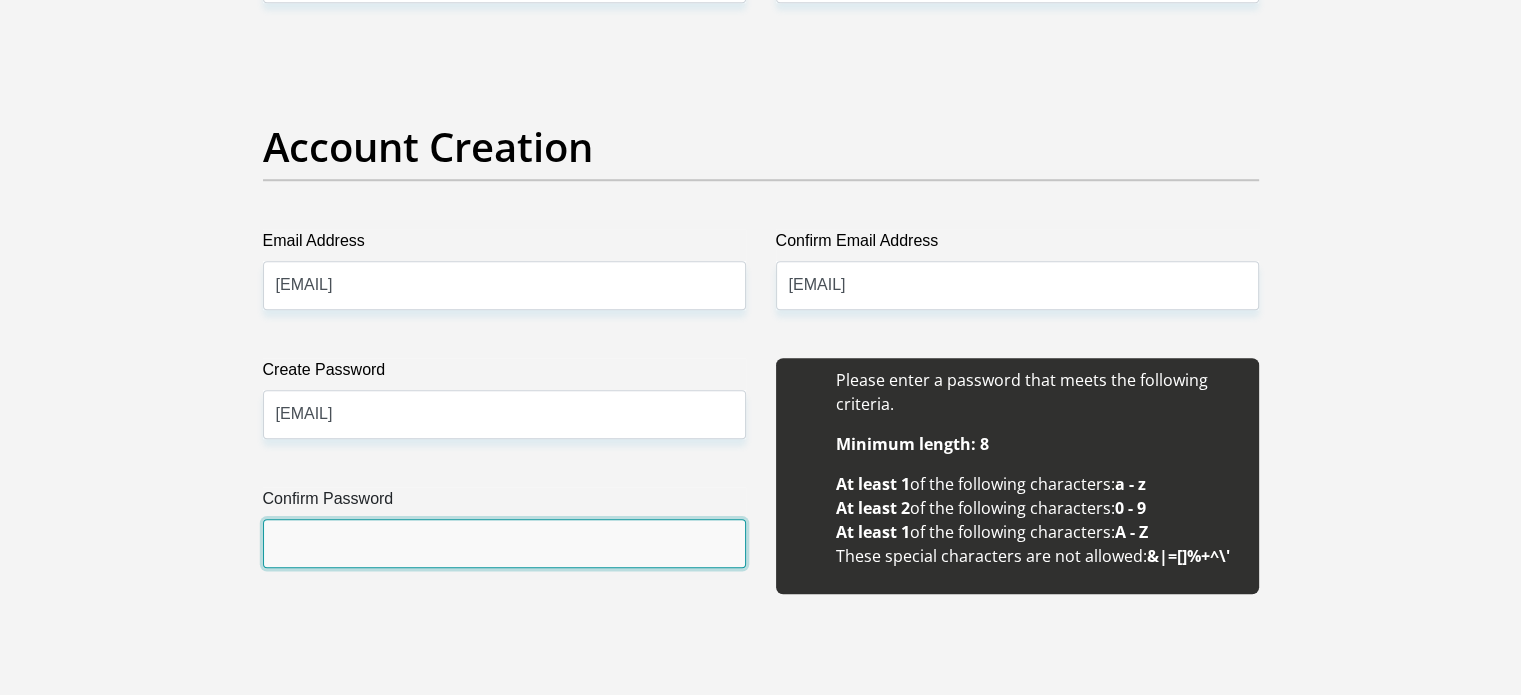 click on "Confirm Password" at bounding box center [504, 543] 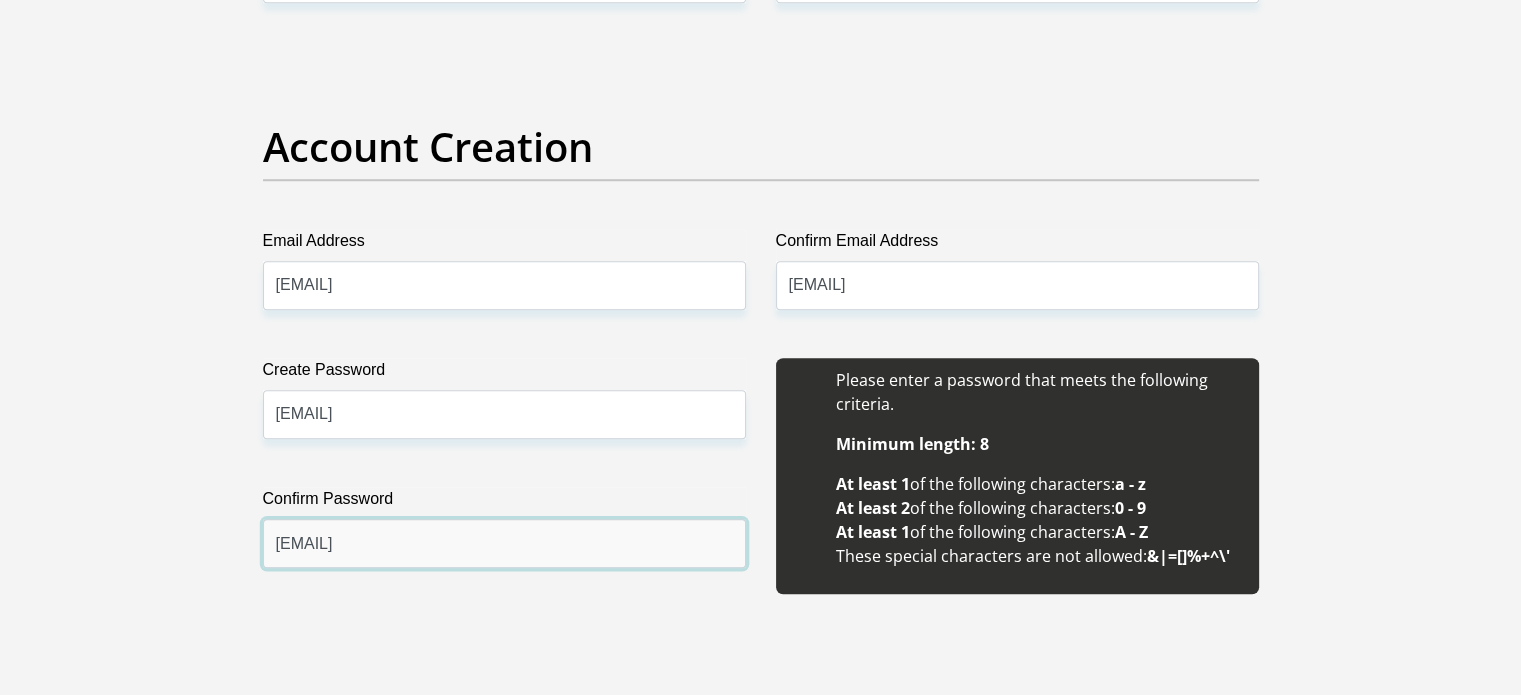 scroll, scrollTop: 2104, scrollLeft: 0, axis: vertical 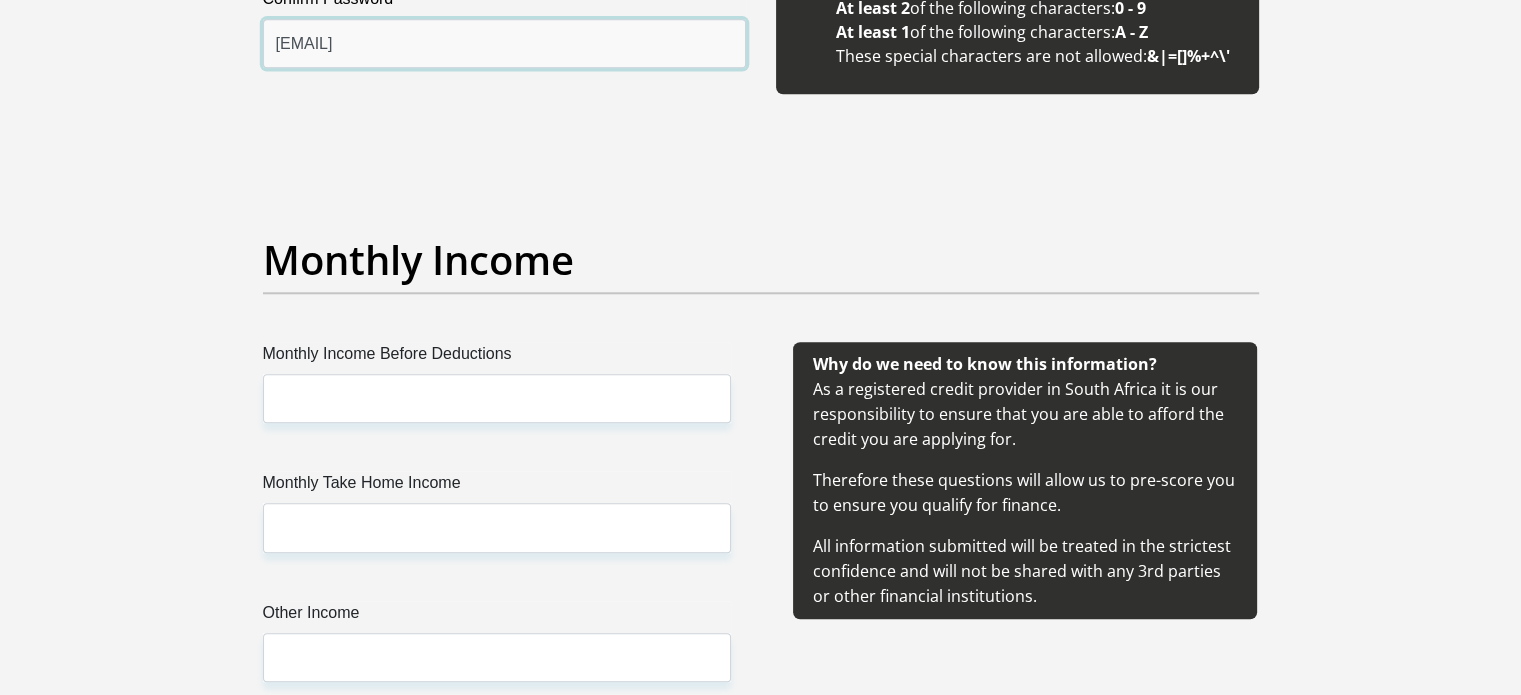 type on "[EMAIL]" 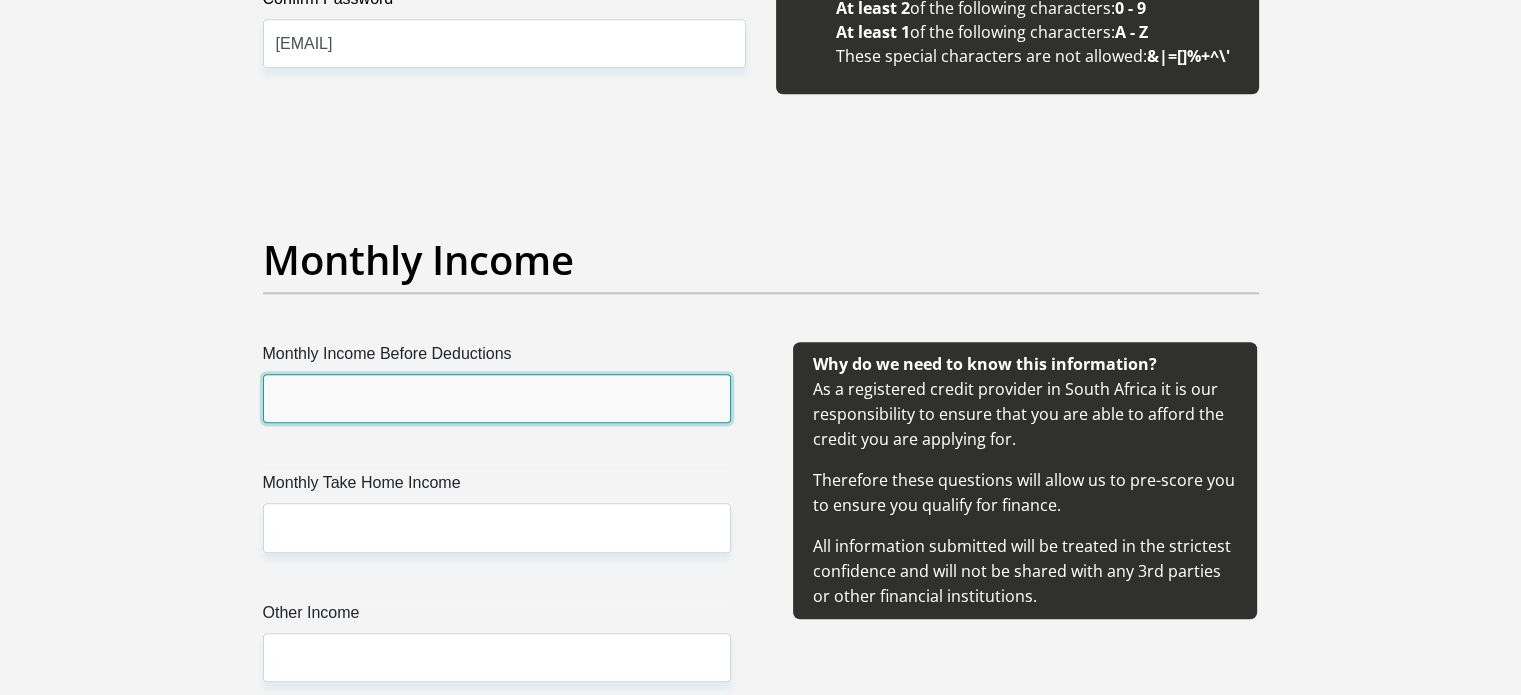 click on "Monthly Income Before Deductions" at bounding box center (497, 398) 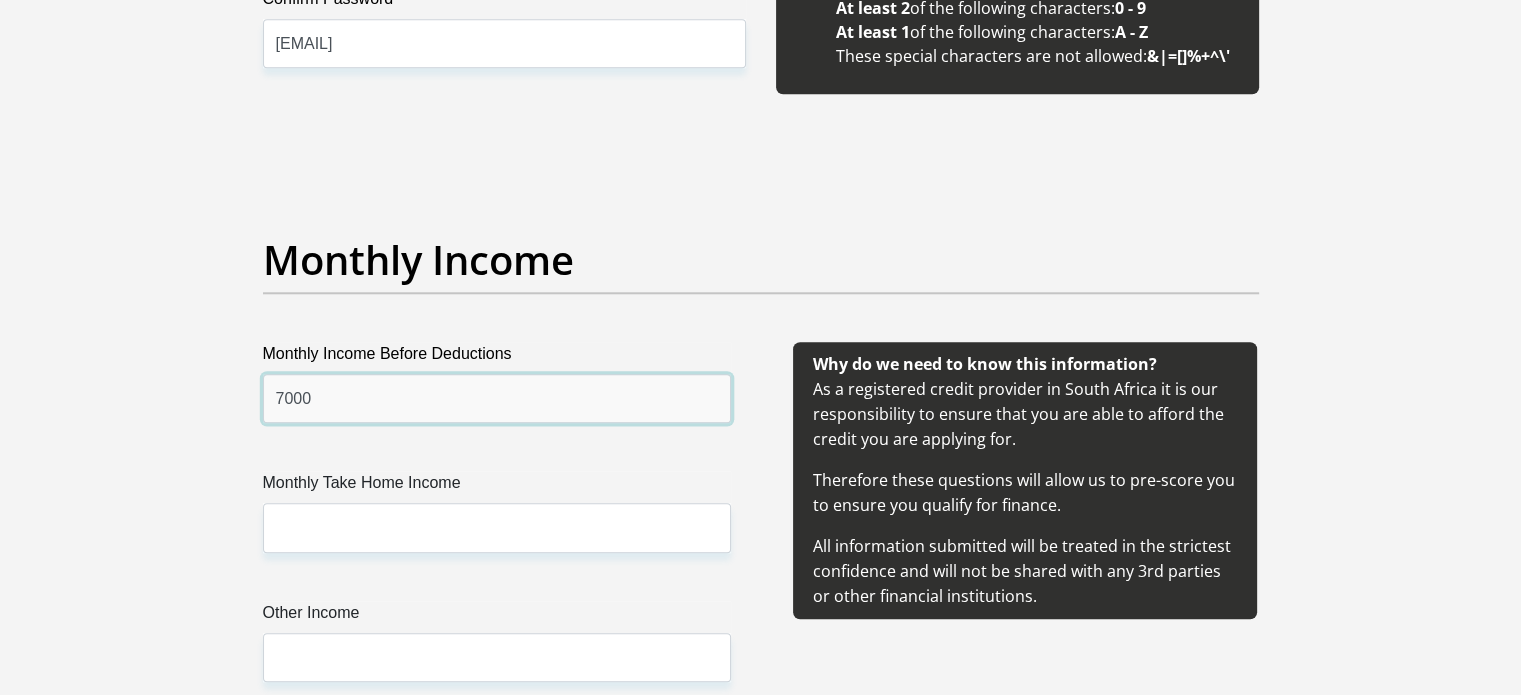 type on "7000" 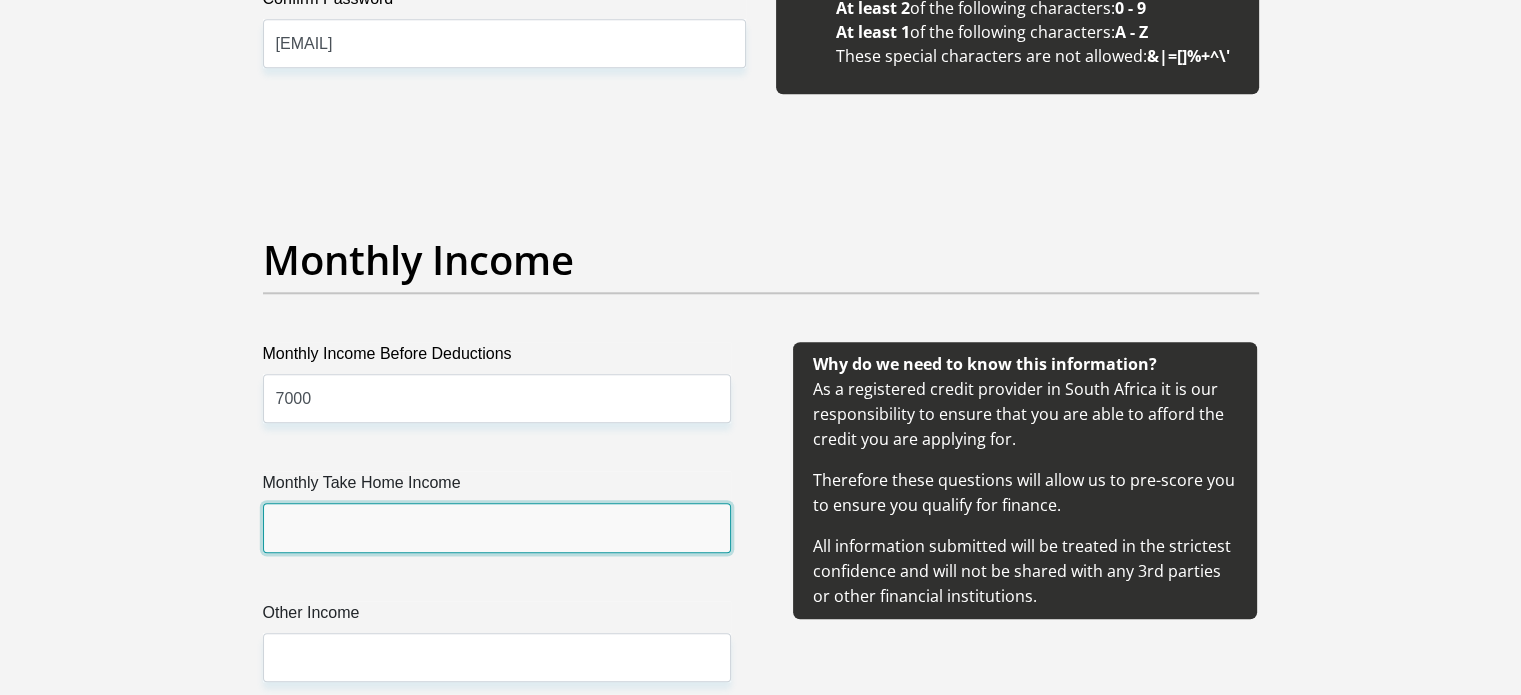 click on "Monthly Take Home Income" at bounding box center [497, 527] 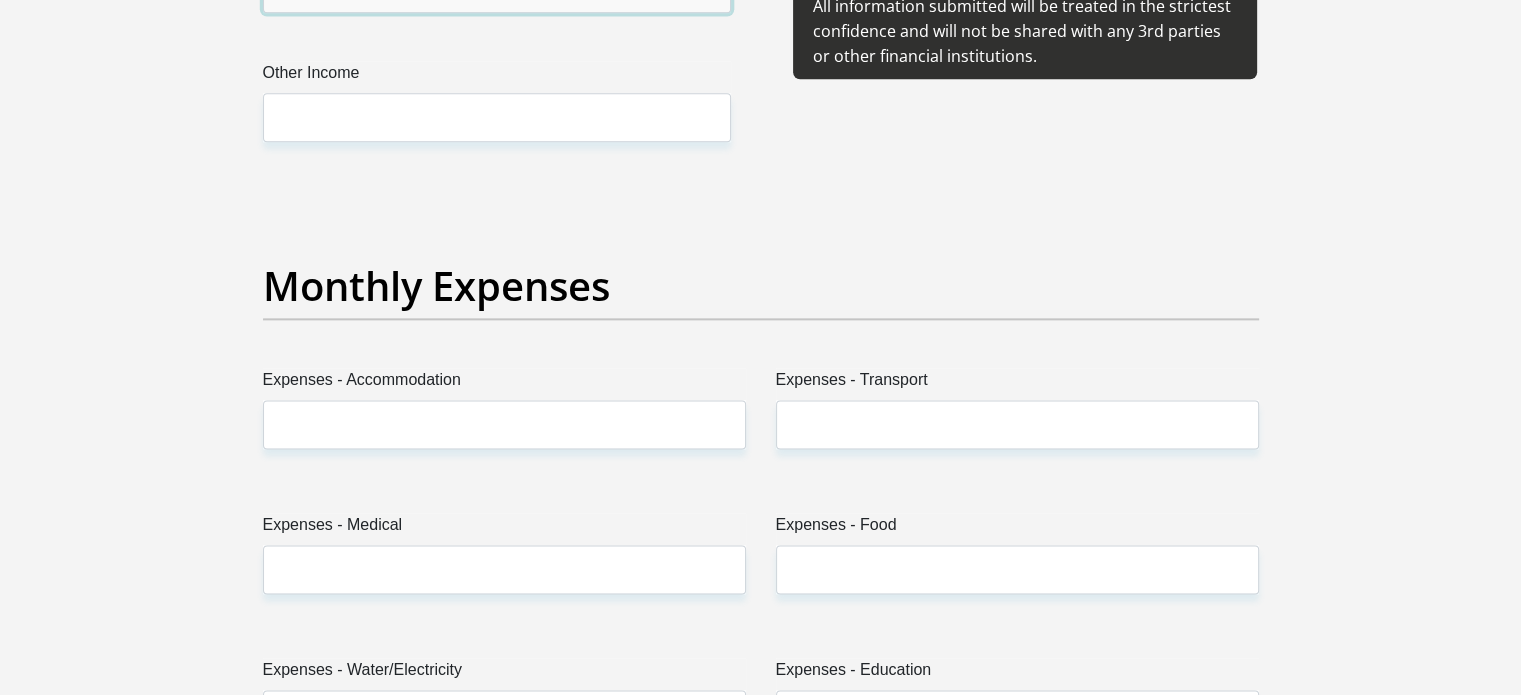 scroll, scrollTop: 2704, scrollLeft: 0, axis: vertical 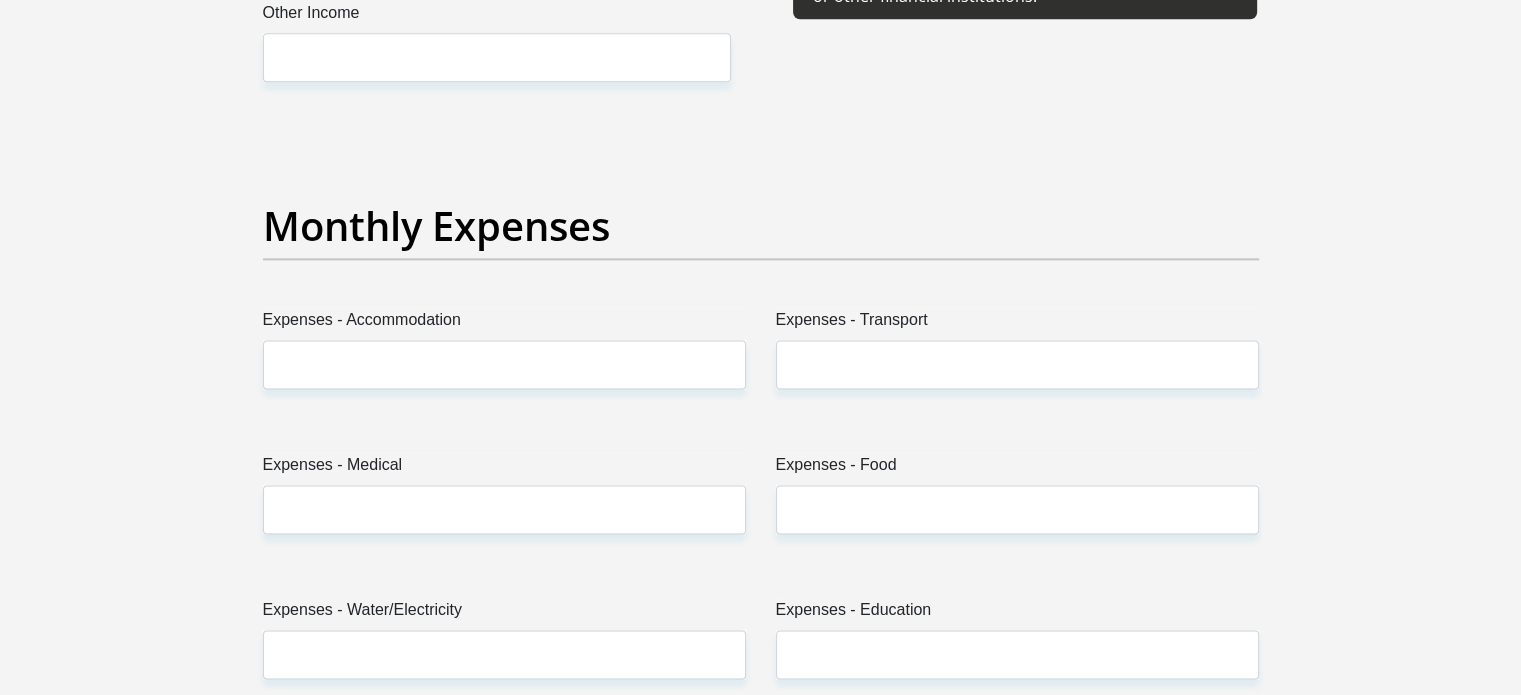 type on "6930" 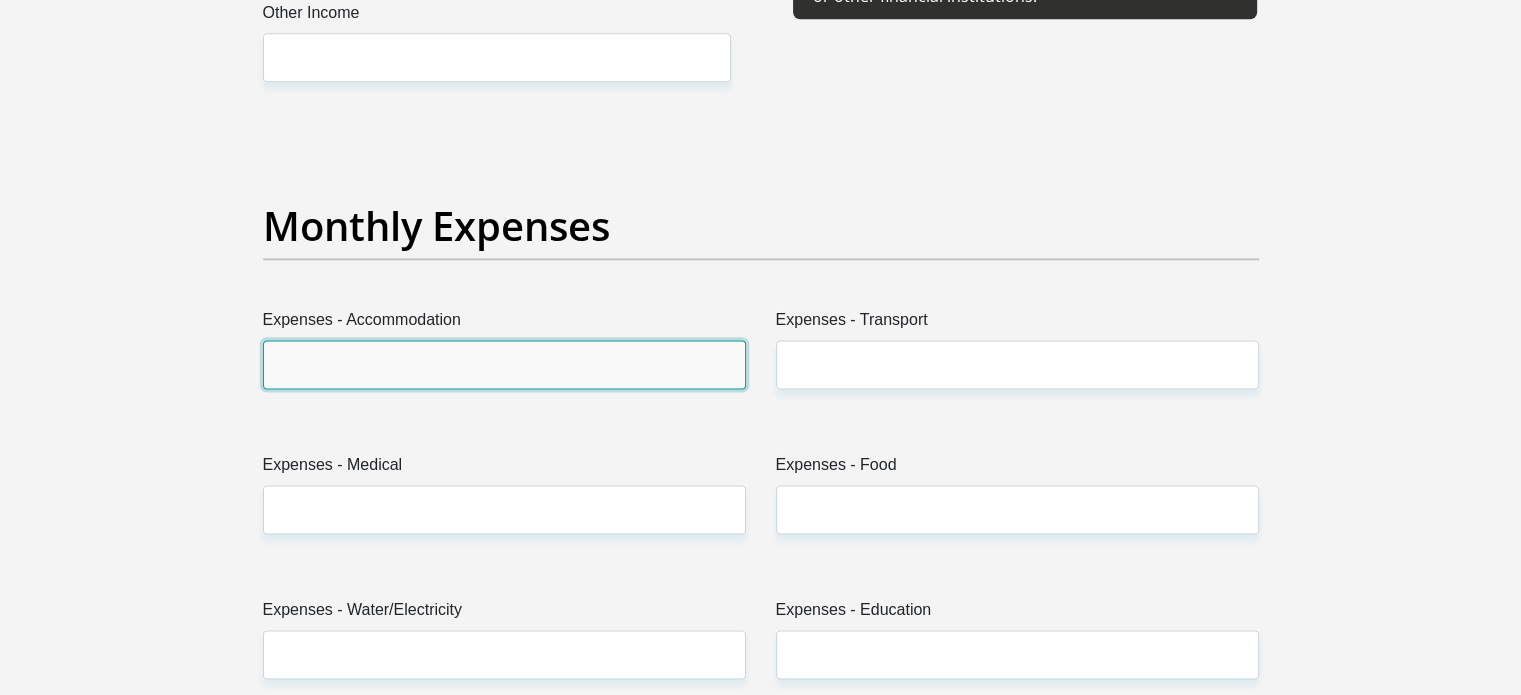 click on "Expenses - Accommodation" at bounding box center [504, 364] 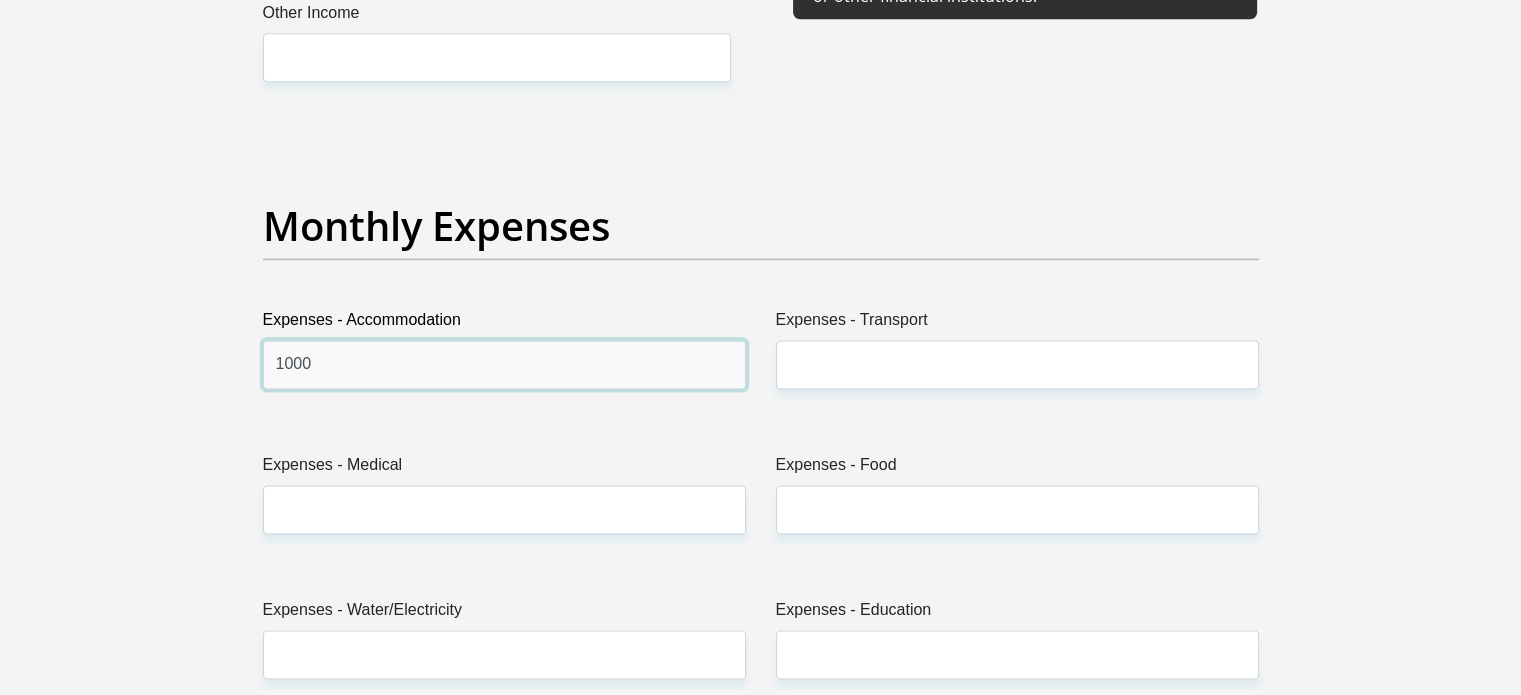 type on "1000" 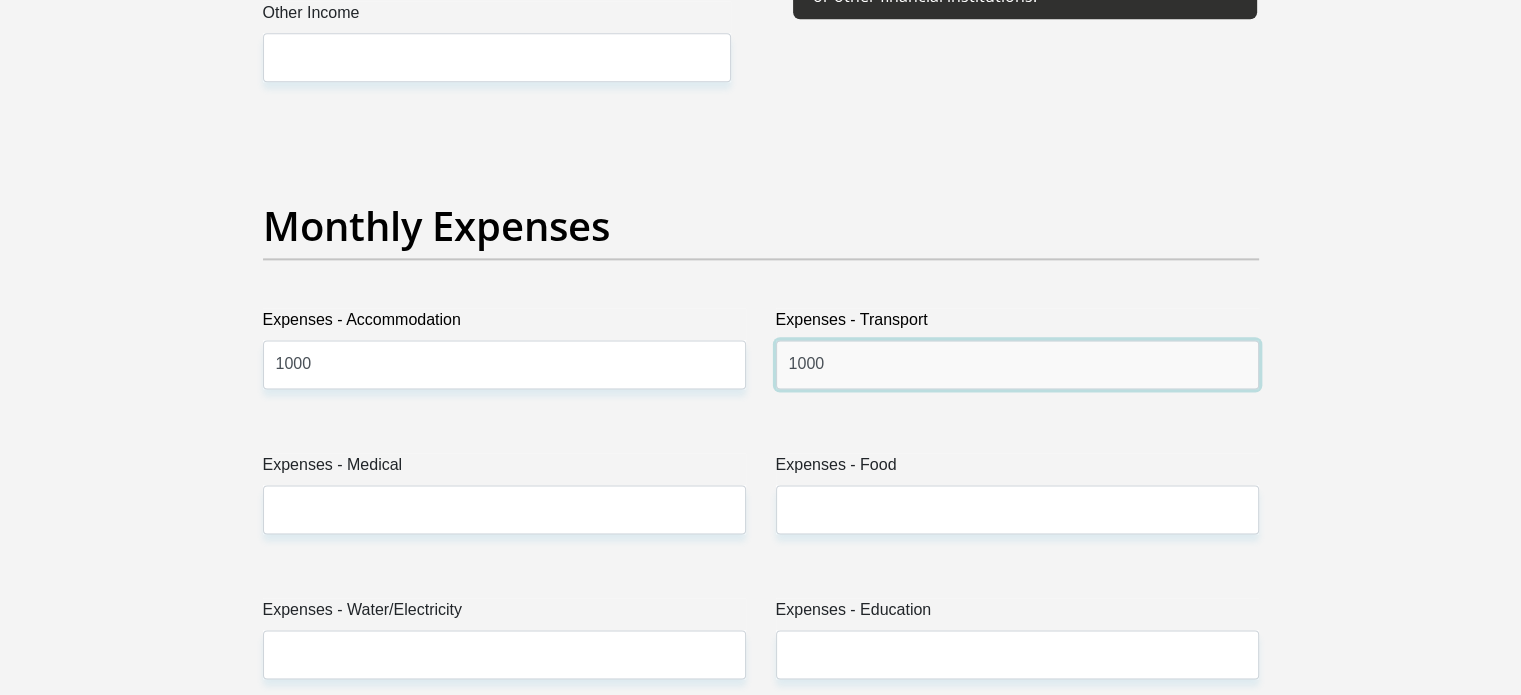 type on "1000" 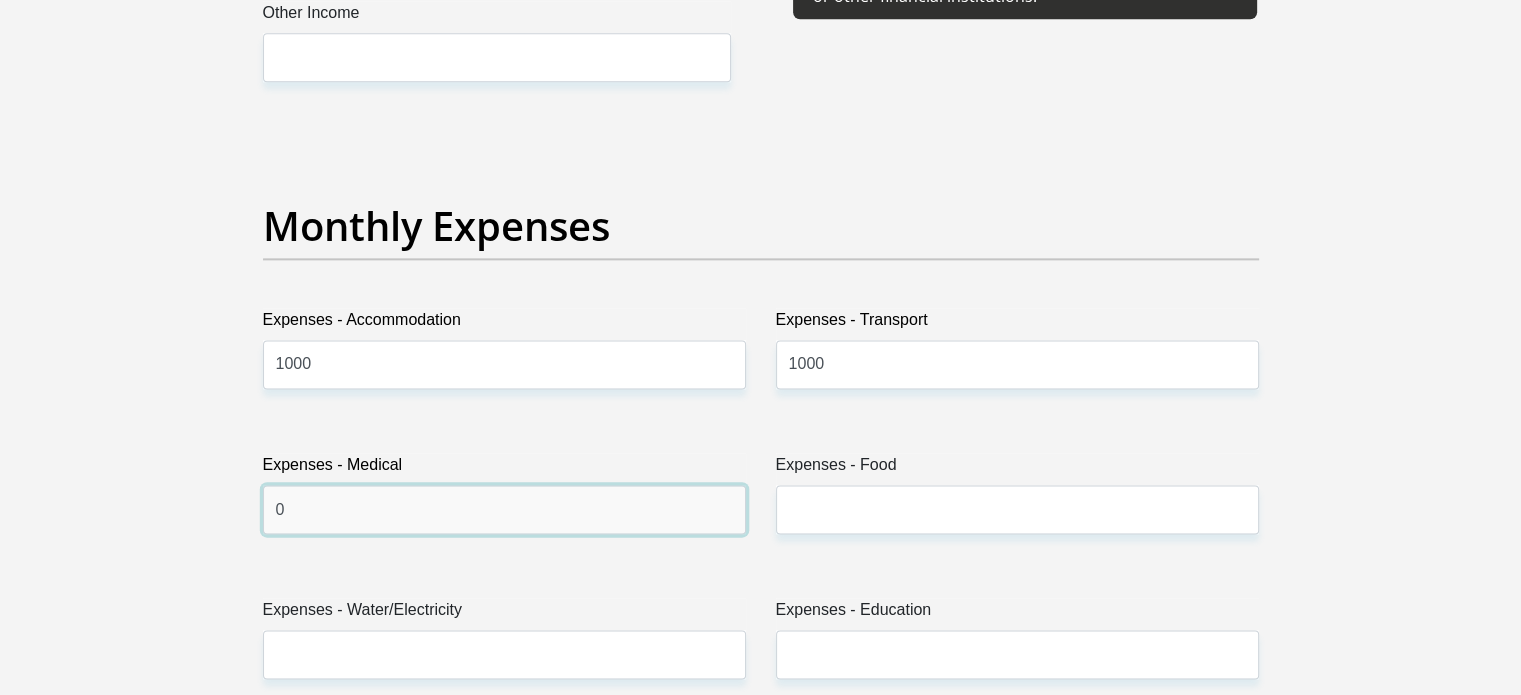 type on "0" 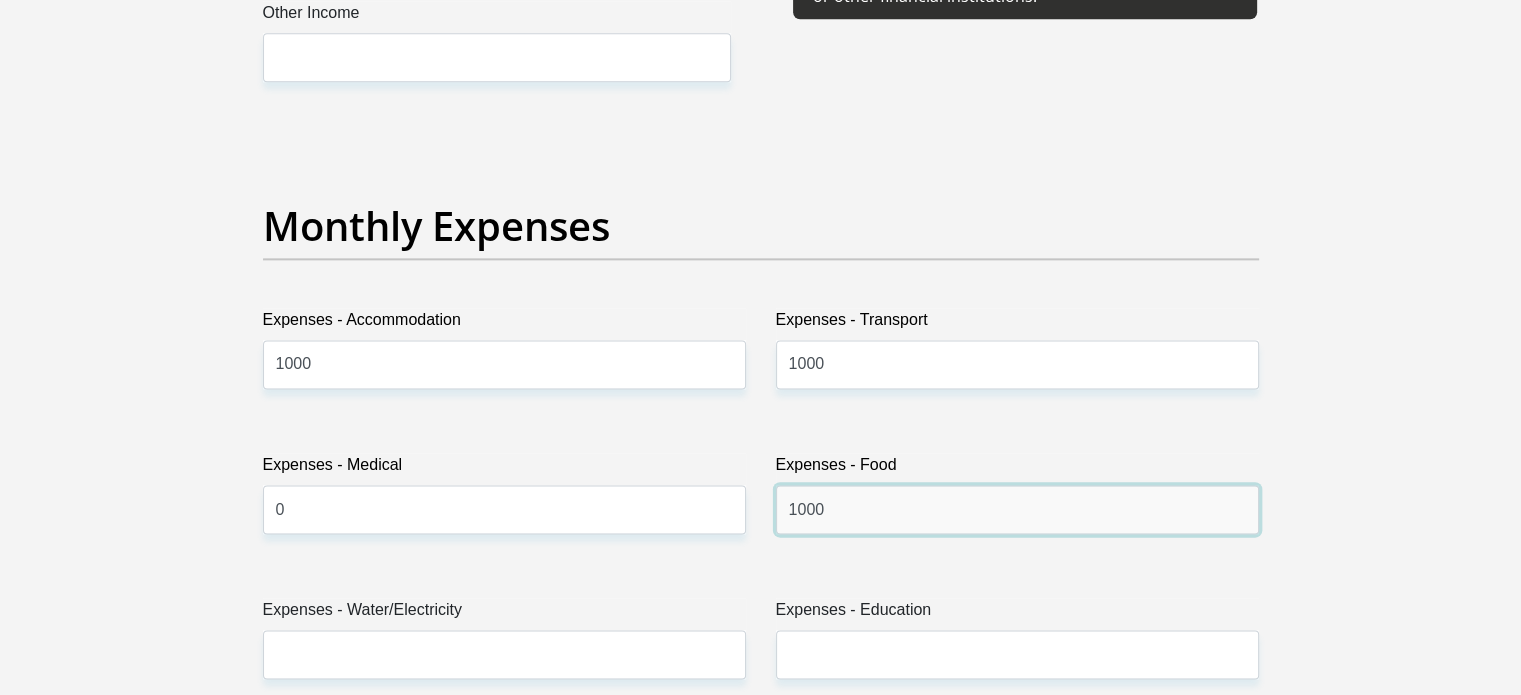 type on "1000" 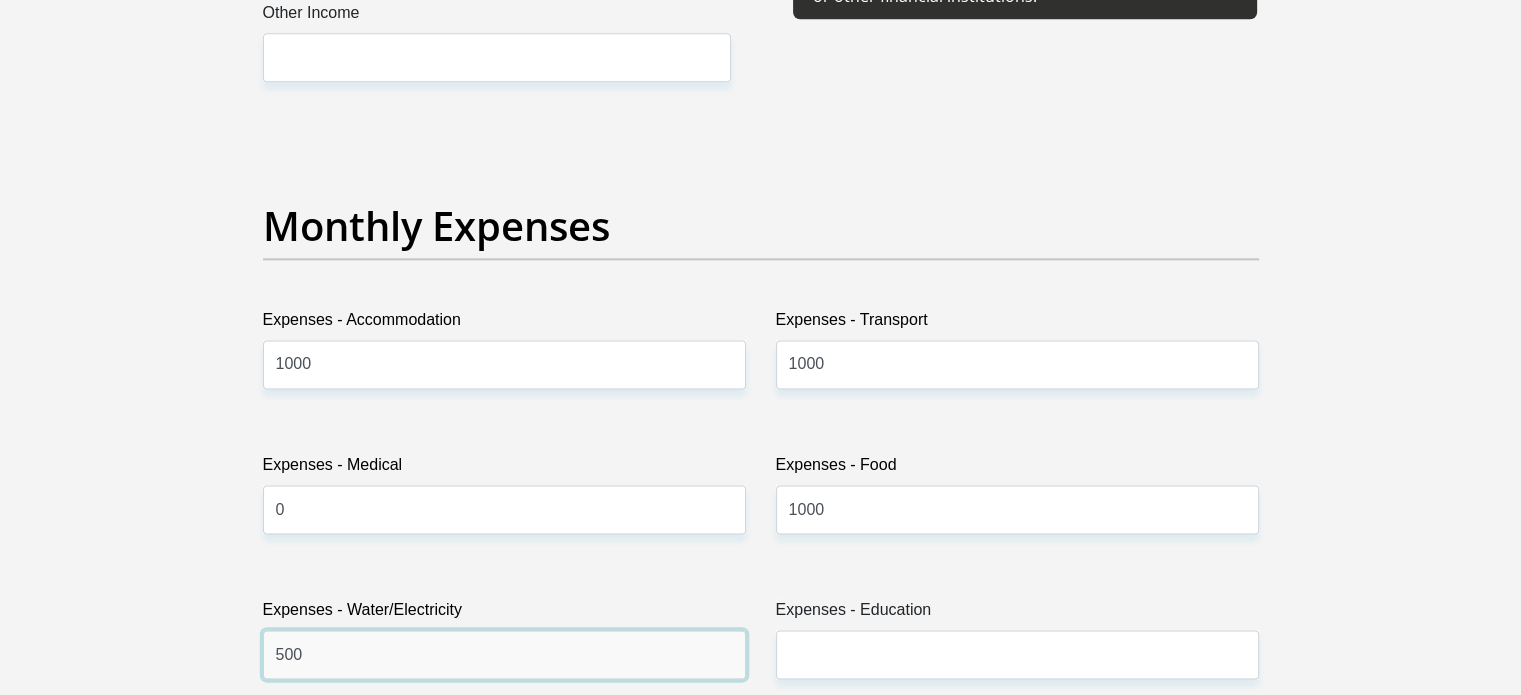 type on "500" 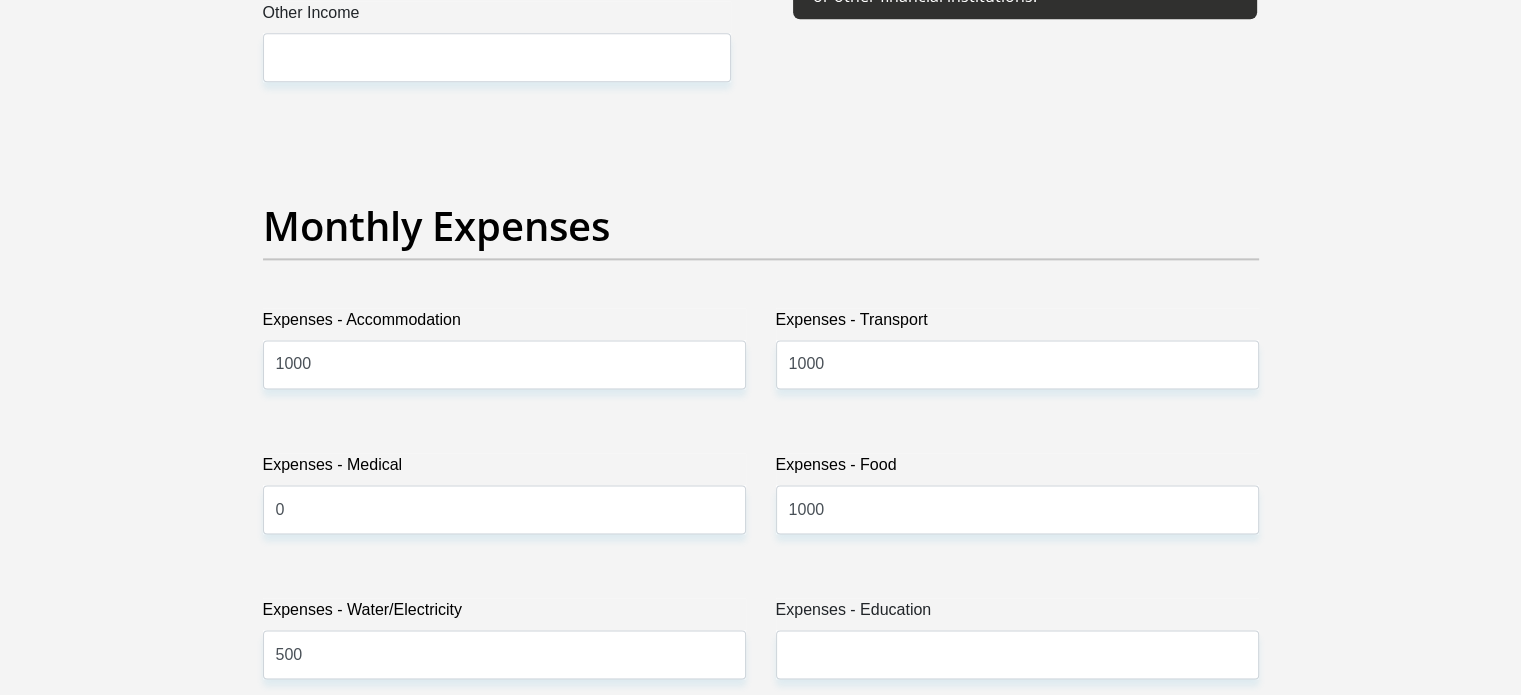 scroll, scrollTop: 3154, scrollLeft: 0, axis: vertical 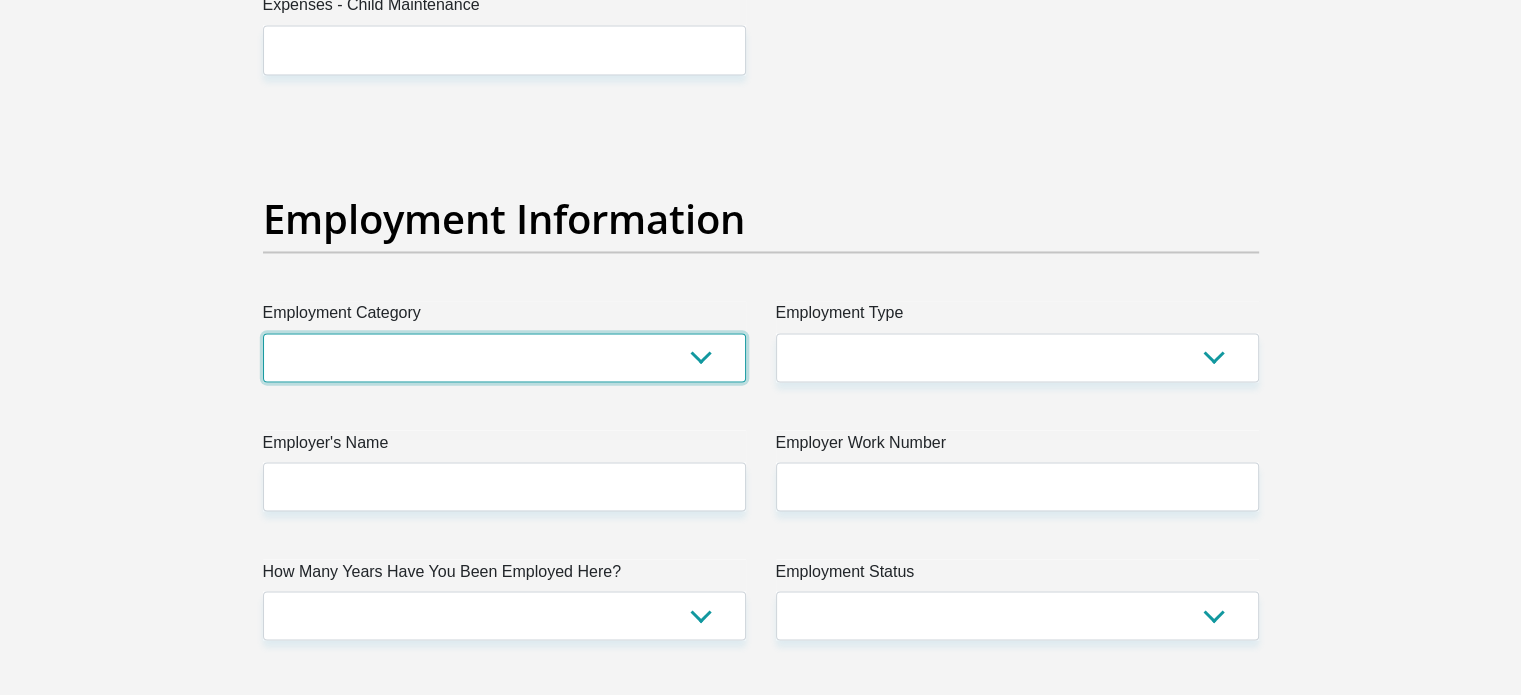 click on "AGRICULTURE
ALCOHOL & TOBACCO
CONSTRUCTION MATERIALS
METALLURGY
EQUIPMENT FOR RENEWABLE ENERGY
SPECIALIZED CONTRACTORS
CAR
GAMING (INCL. INTERNET
OTHER WHOLESALE
UNLICENSED PHARMACEUTICALS
CURRENCY EXCHANGE HOUSES
OTHER FINANCIAL INSTITUTIONS & INSURANCE
REAL ESTATE AGENTS
OIL & GAS
OTHER MATERIALS (E.G. IRON ORE)
PRECIOUS STONES & PRECIOUS METALS
POLITICAL ORGANIZATIONS
RELIGIOUS ORGANIZATIONS(NOT SECTS)
ACTI. HAVING BUSINESS DEAL WITH PUBLIC ADMINISTRATION
LAUNDROMATS" at bounding box center (504, 357) 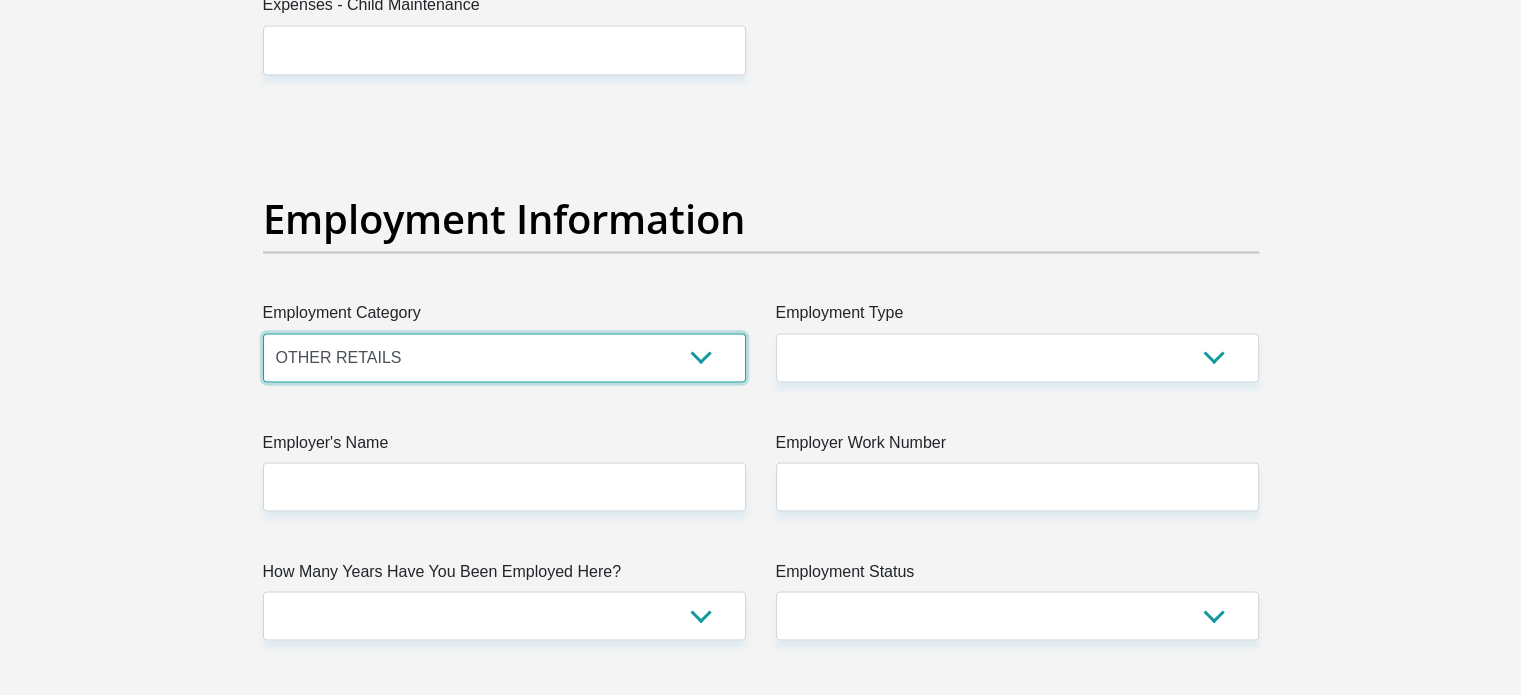 click on "AGRICULTURE
ALCOHOL & TOBACCO
CONSTRUCTION MATERIALS
METALLURGY
EQUIPMENT FOR RENEWABLE ENERGY
SPECIALIZED CONTRACTORS
CAR
GAMING (INCL. INTERNET
OTHER WHOLESALE
UNLICENSED PHARMACEUTICALS
CURRENCY EXCHANGE HOUSES
OTHER FINANCIAL INSTITUTIONS & INSURANCE
REAL ESTATE AGENTS
OIL & GAS
OTHER MATERIALS (E.G. IRON ORE)
PRECIOUS STONES & PRECIOUS METALS
POLITICAL ORGANIZATIONS
RELIGIOUS ORGANIZATIONS(NOT SECTS)
ACTI. HAVING BUSINESS DEAL WITH PUBLIC ADMINISTRATION
LAUNDROMATS" at bounding box center (504, 357) 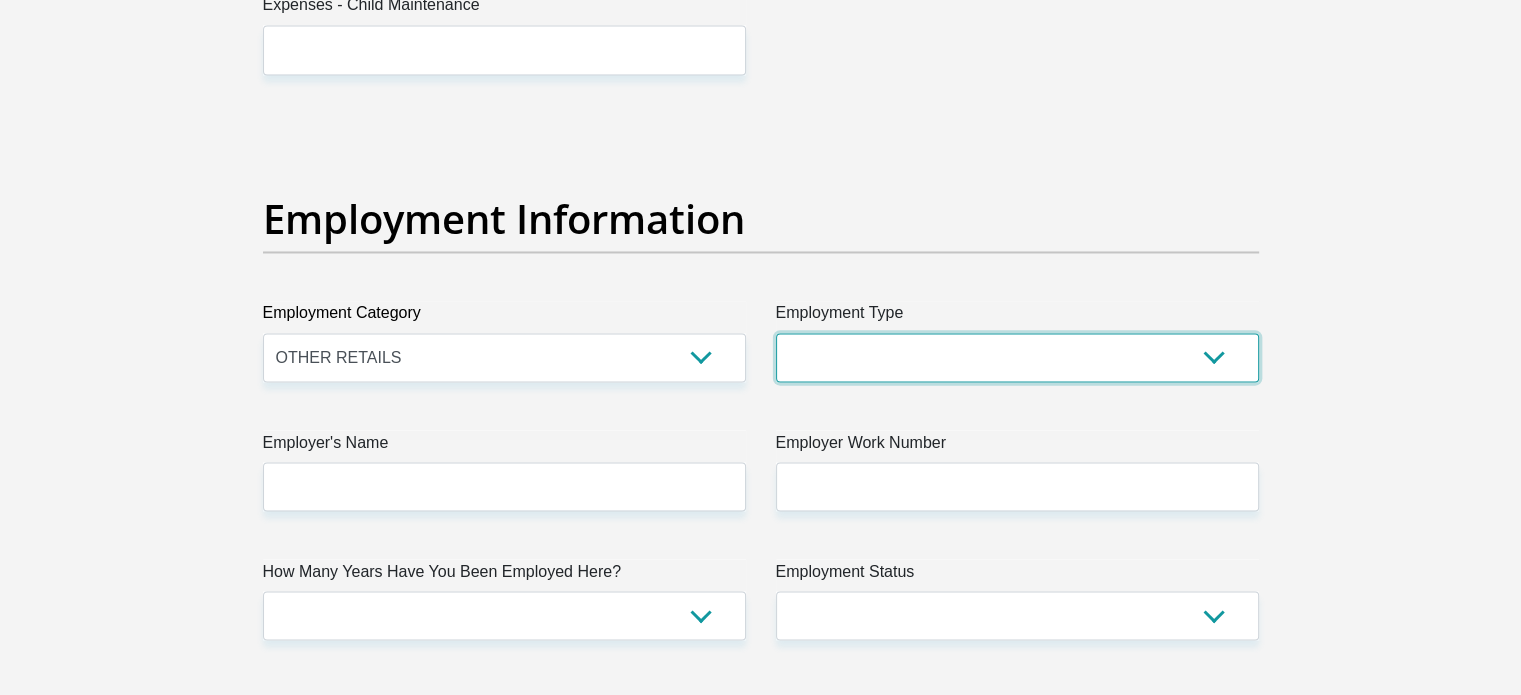 click on "College/Lecturer
Craft Seller
Creative
Driver
Executive
Farmer
Forces - Non Commissioned
Forces - Officer
Hawker
Housewife
Labourer
Licenced Professional
Manager
Miner
Non Licenced Professional
Office Staff/Clerk
Outside Worker
Pensioner
Permanent Teacher
Production/Manufacturing
Sales
Self-Employed
Semi-Professional Worker
Service Industry  Social Worker  Student" at bounding box center [1017, 357] 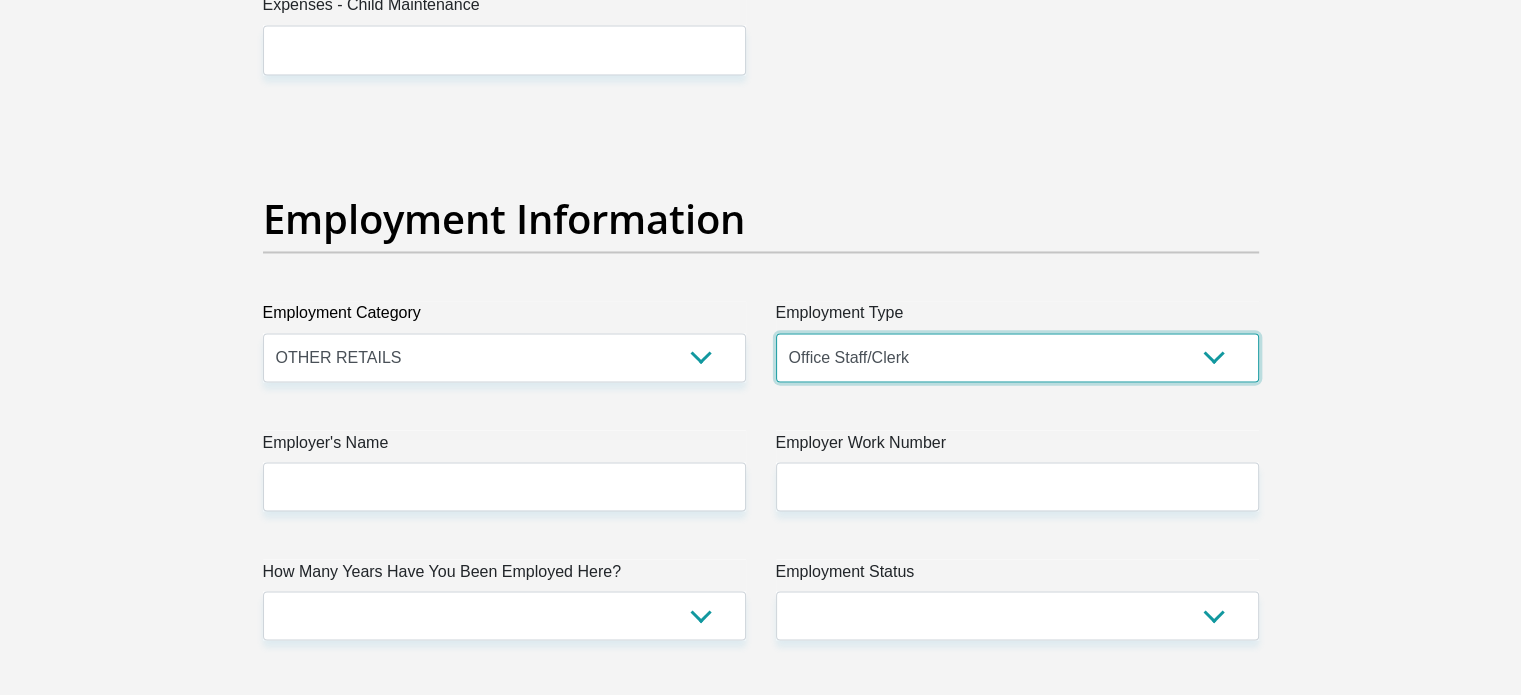 click on "College/Lecturer
Craft Seller
Creative
Driver
Executive
Farmer
Forces - Non Commissioned
Forces - Officer
Hawker
Housewife
Labourer
Licenced Professional
Manager
Miner
Non Licenced Professional
Office Staff/Clerk
Outside Worker
Pensioner
Permanent Teacher
Production/Manufacturing
Sales
Self-Employed
Semi-Professional Worker
Service Industry  Social Worker  Student" at bounding box center [1017, 357] 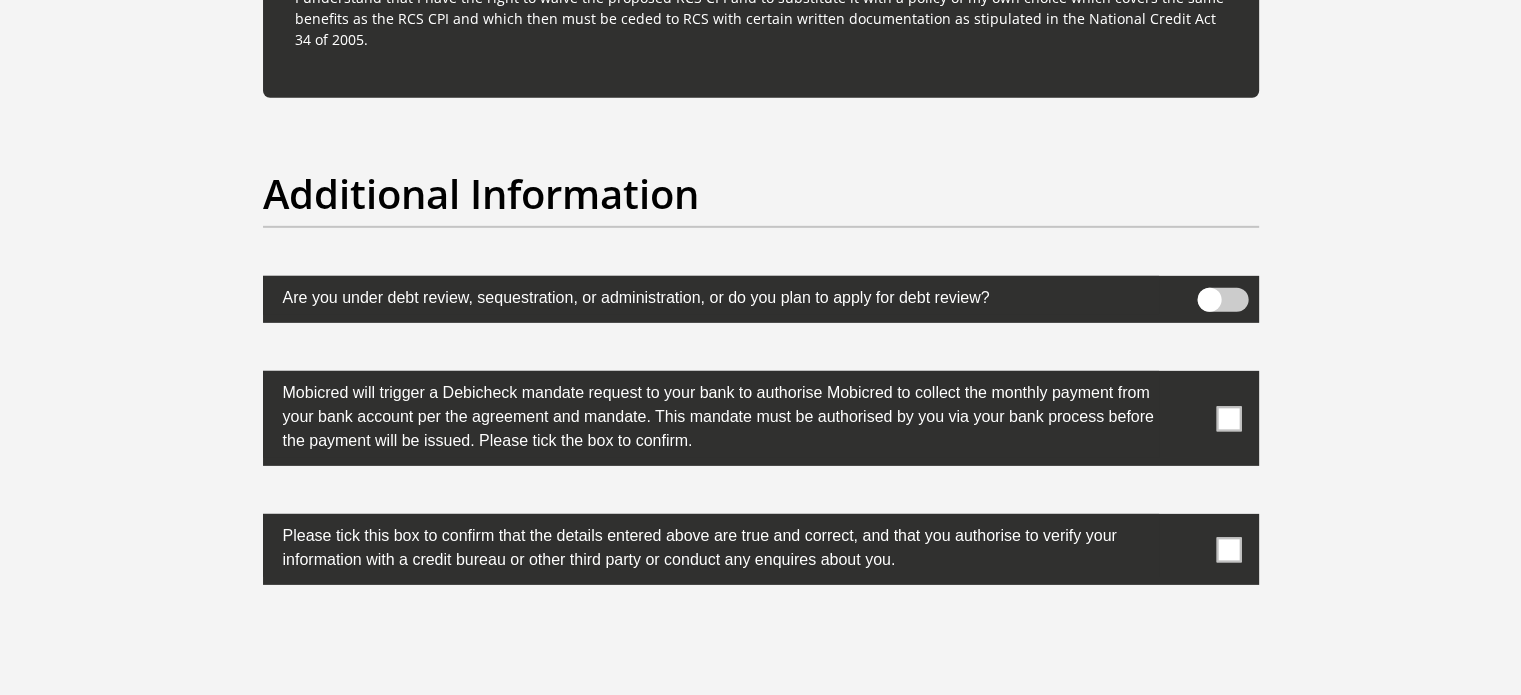 scroll, scrollTop: 6254, scrollLeft: 0, axis: vertical 